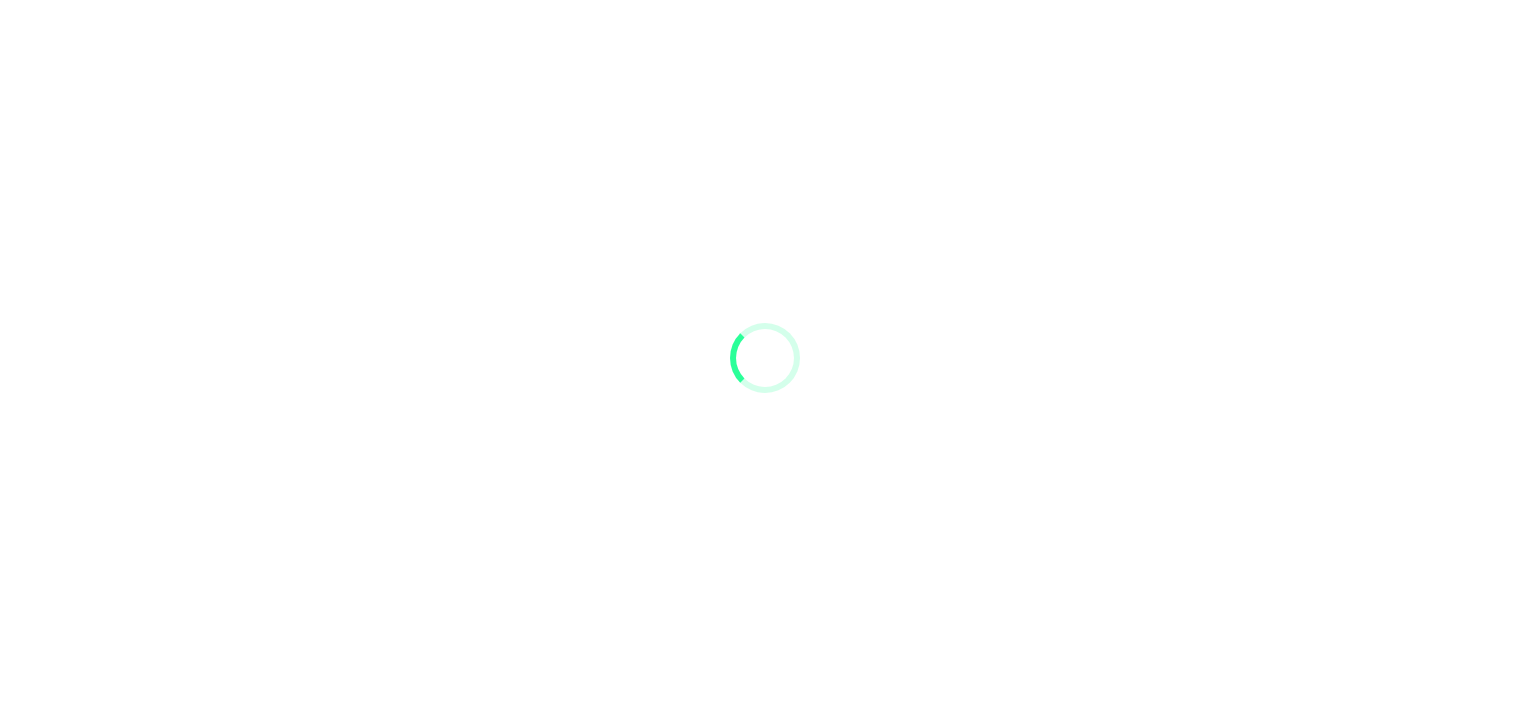 scroll, scrollTop: 0, scrollLeft: 0, axis: both 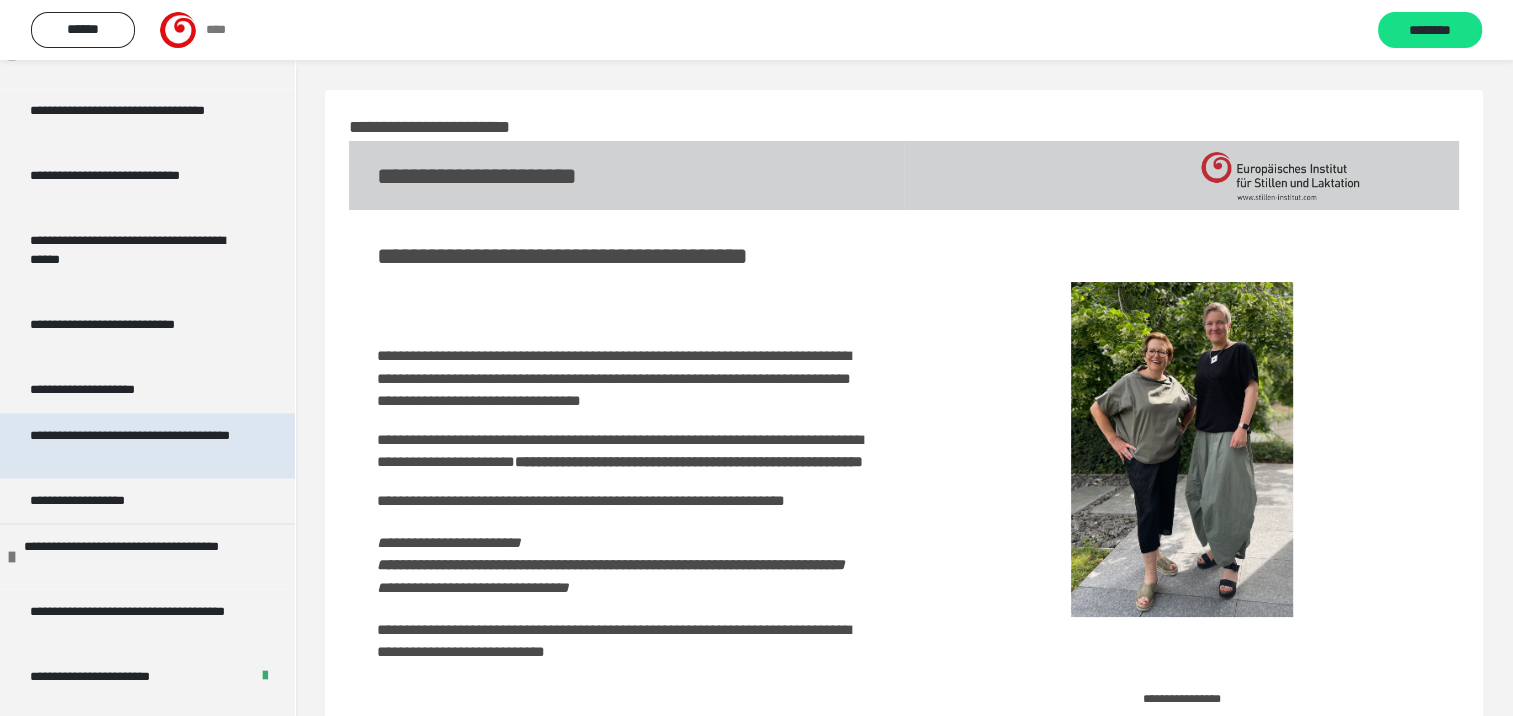 click on "**********" at bounding box center (132, 445) 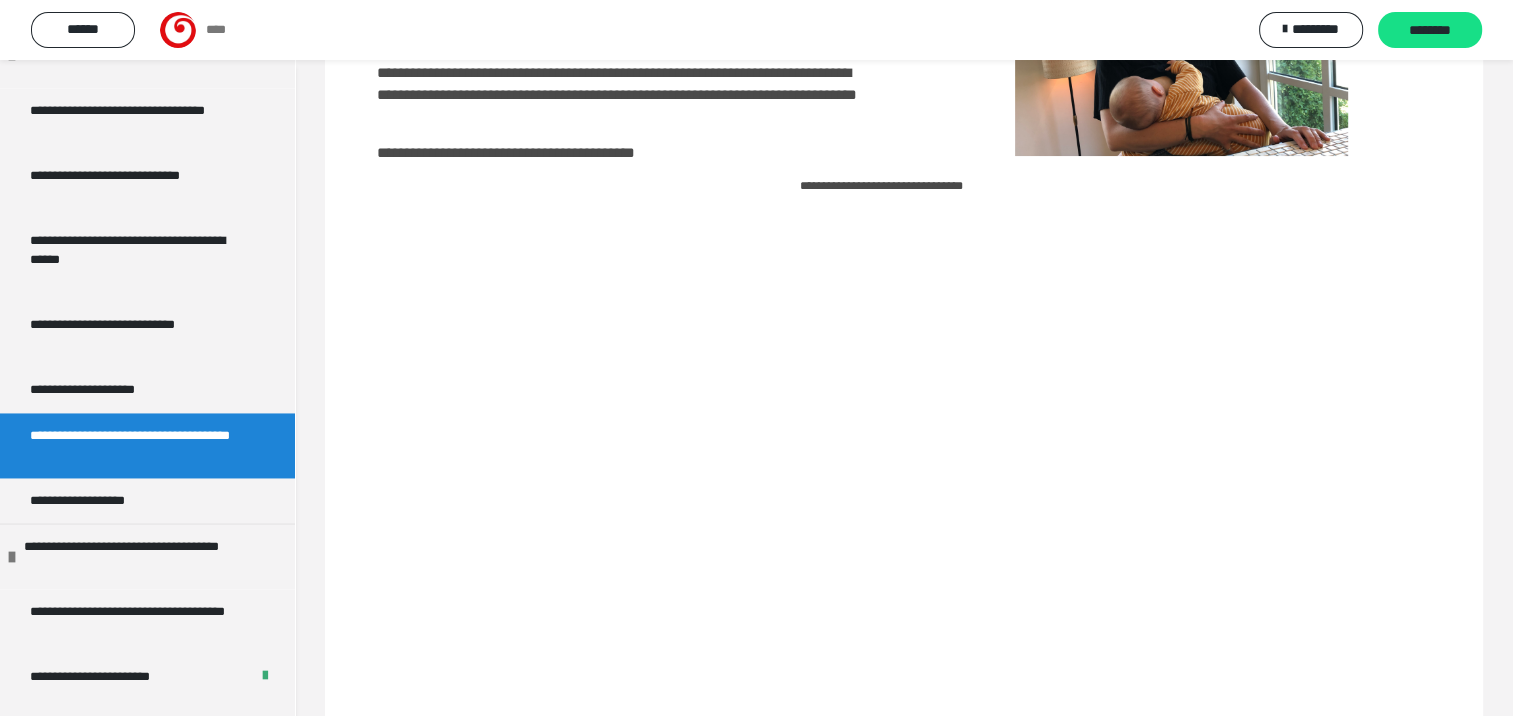 scroll, scrollTop: 340, scrollLeft: 0, axis: vertical 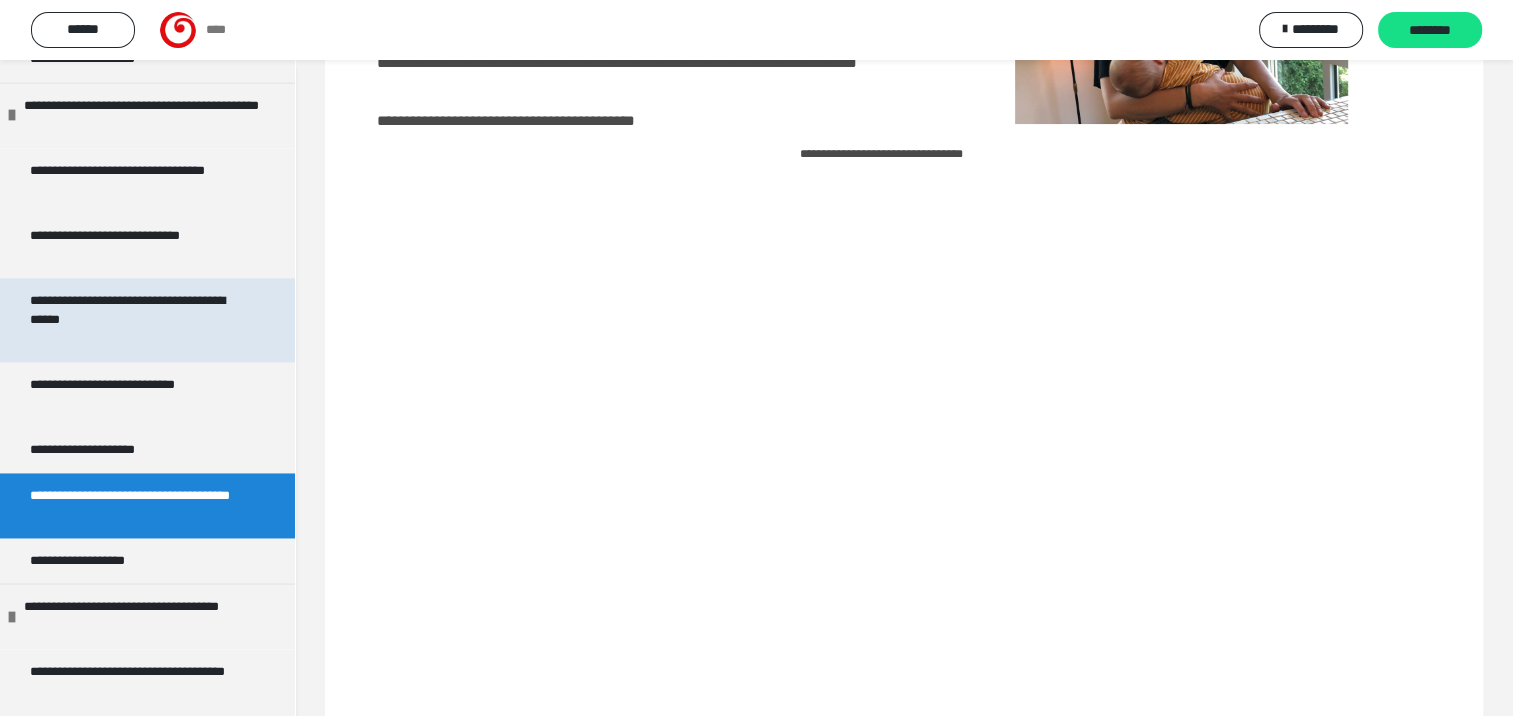 click on "**********" at bounding box center [132, 320] 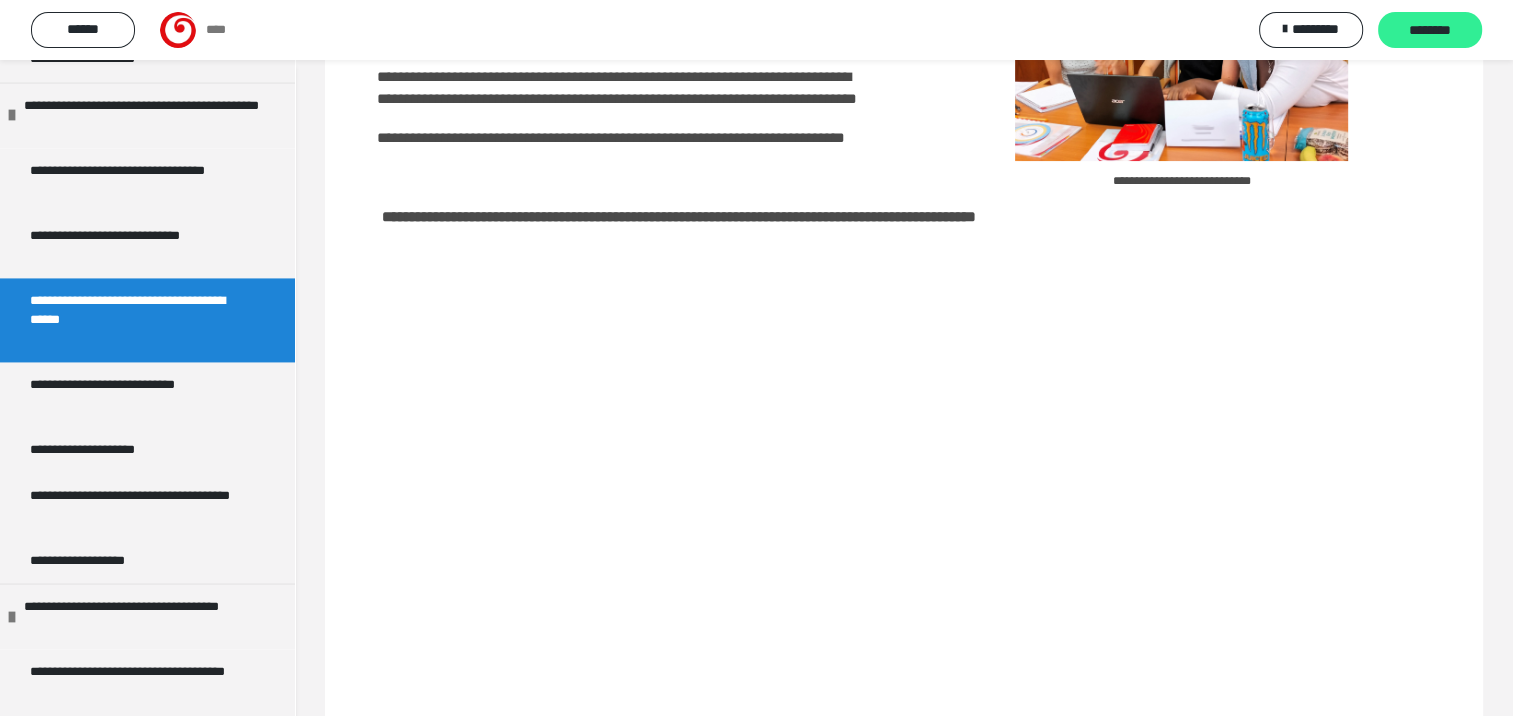 click on "********" at bounding box center (1430, 31) 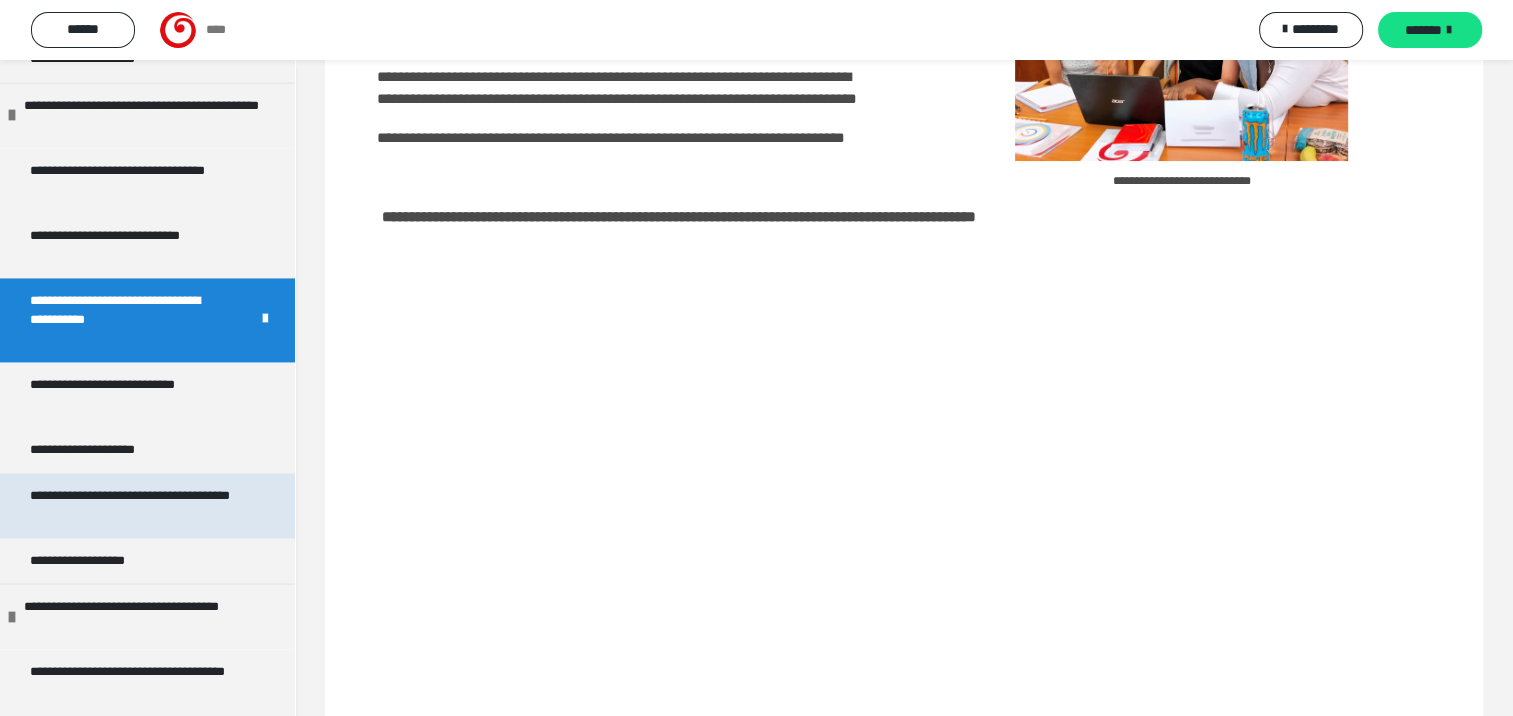 click on "**********" at bounding box center (132, 505) 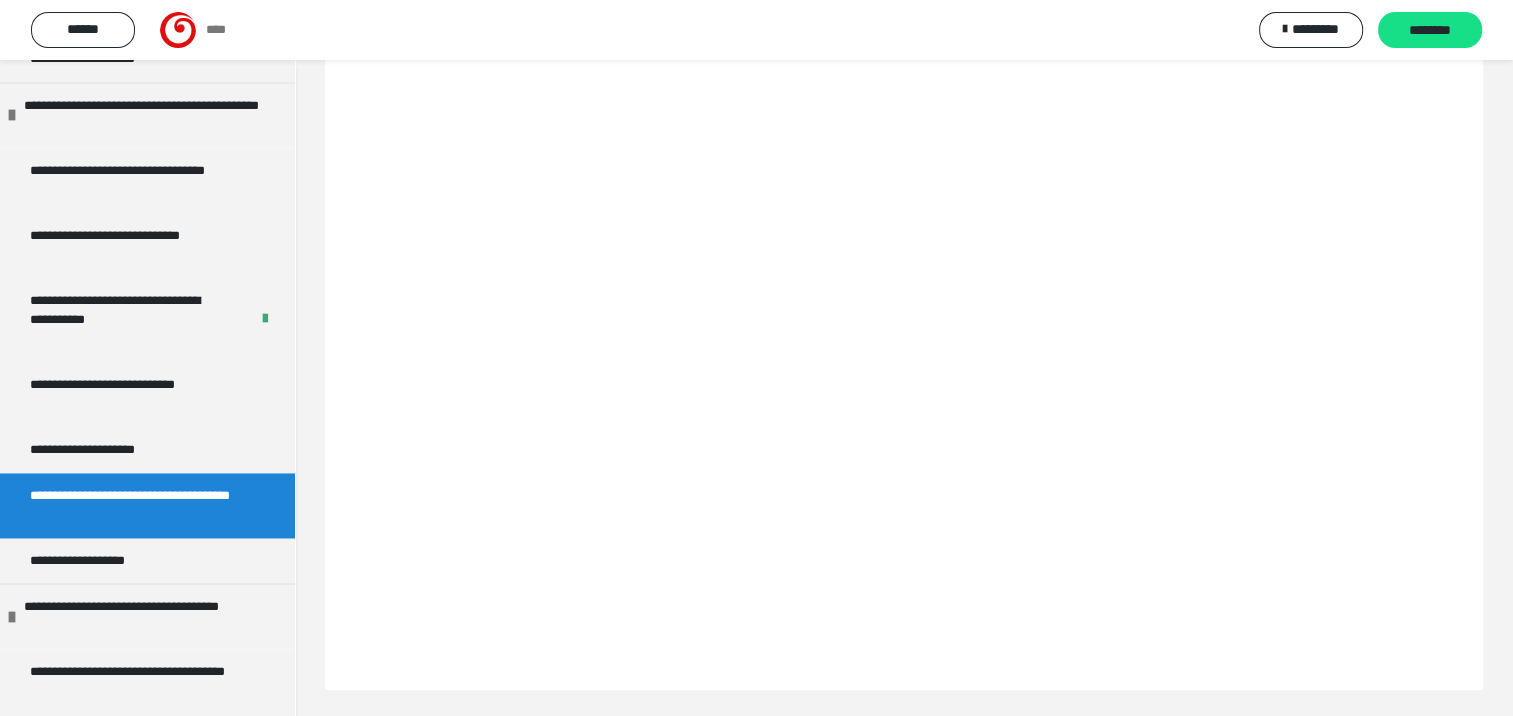 scroll, scrollTop: 466, scrollLeft: 0, axis: vertical 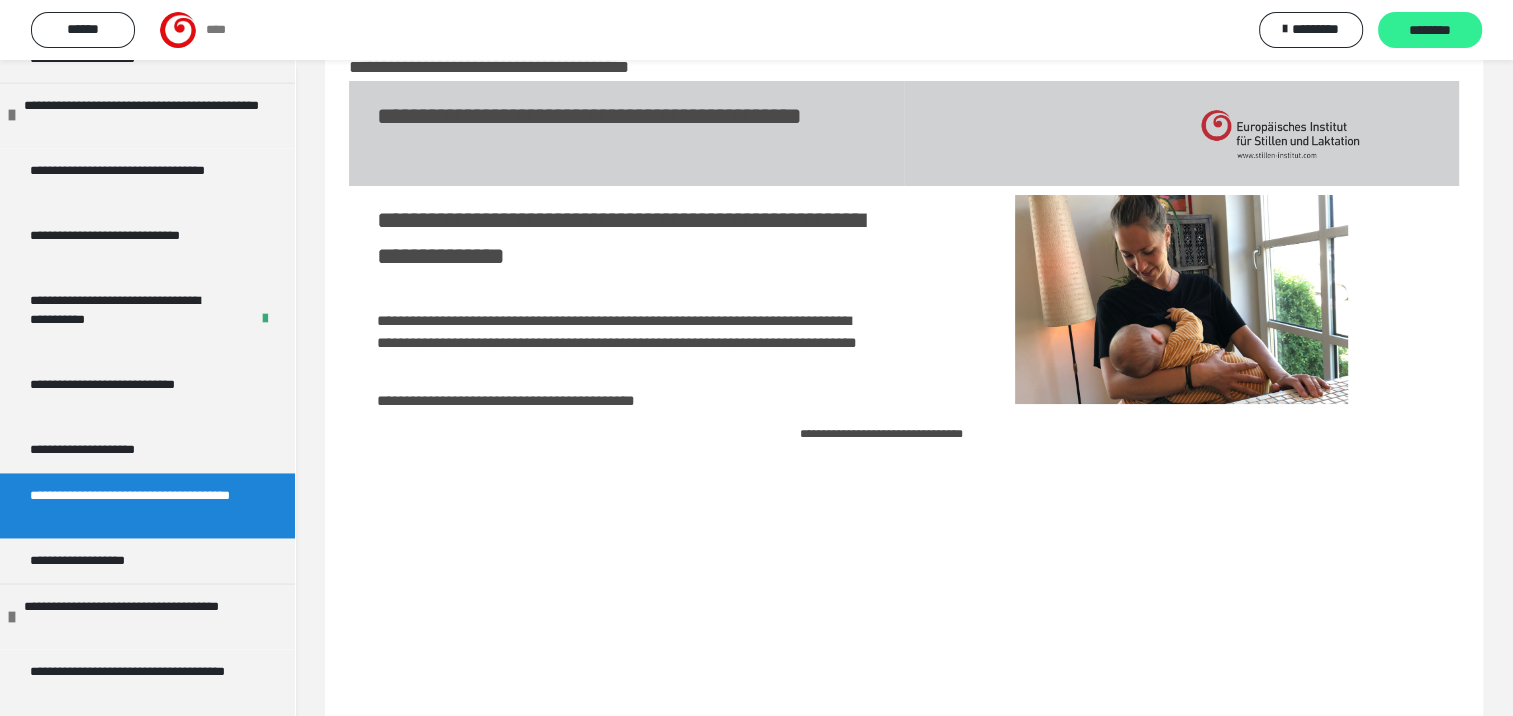 click on "********" at bounding box center (1430, 31) 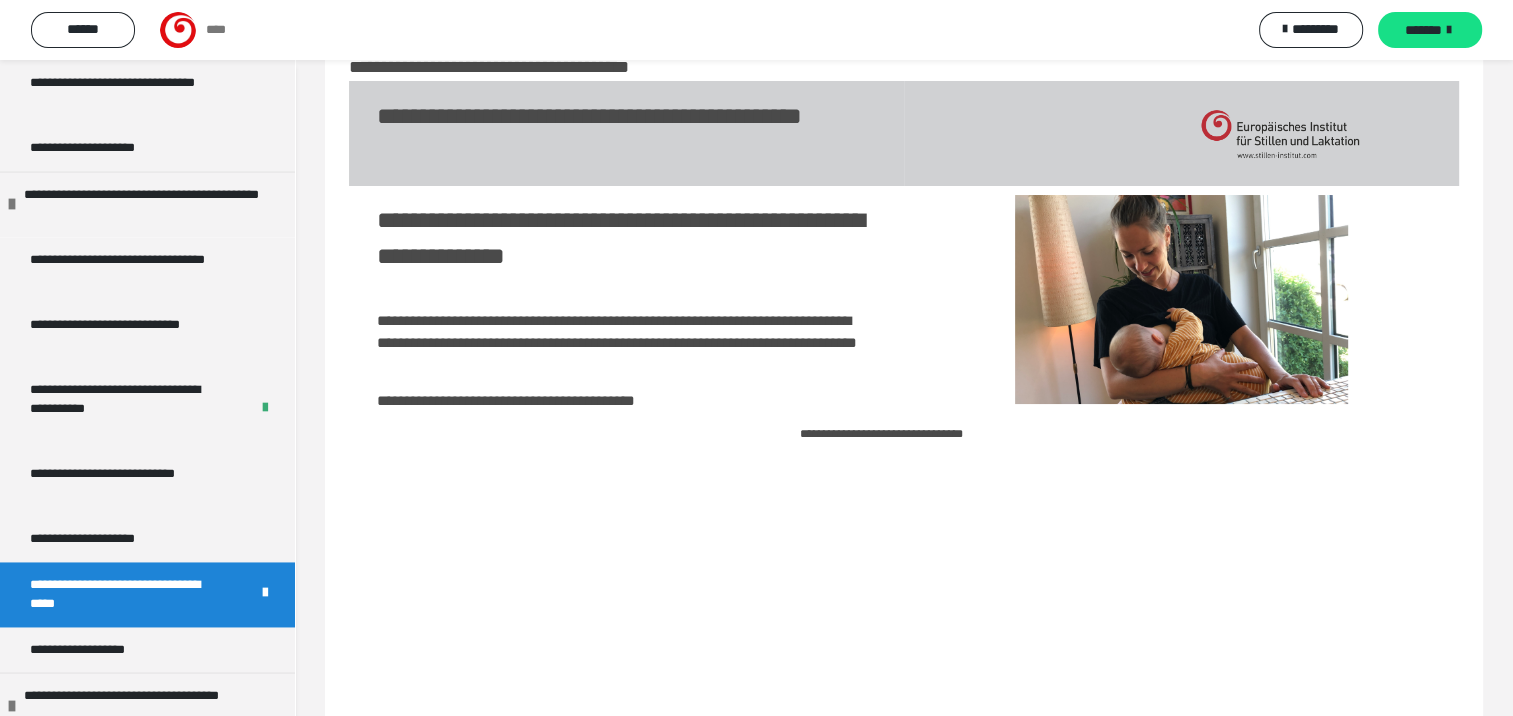 scroll, scrollTop: 2887, scrollLeft: 0, axis: vertical 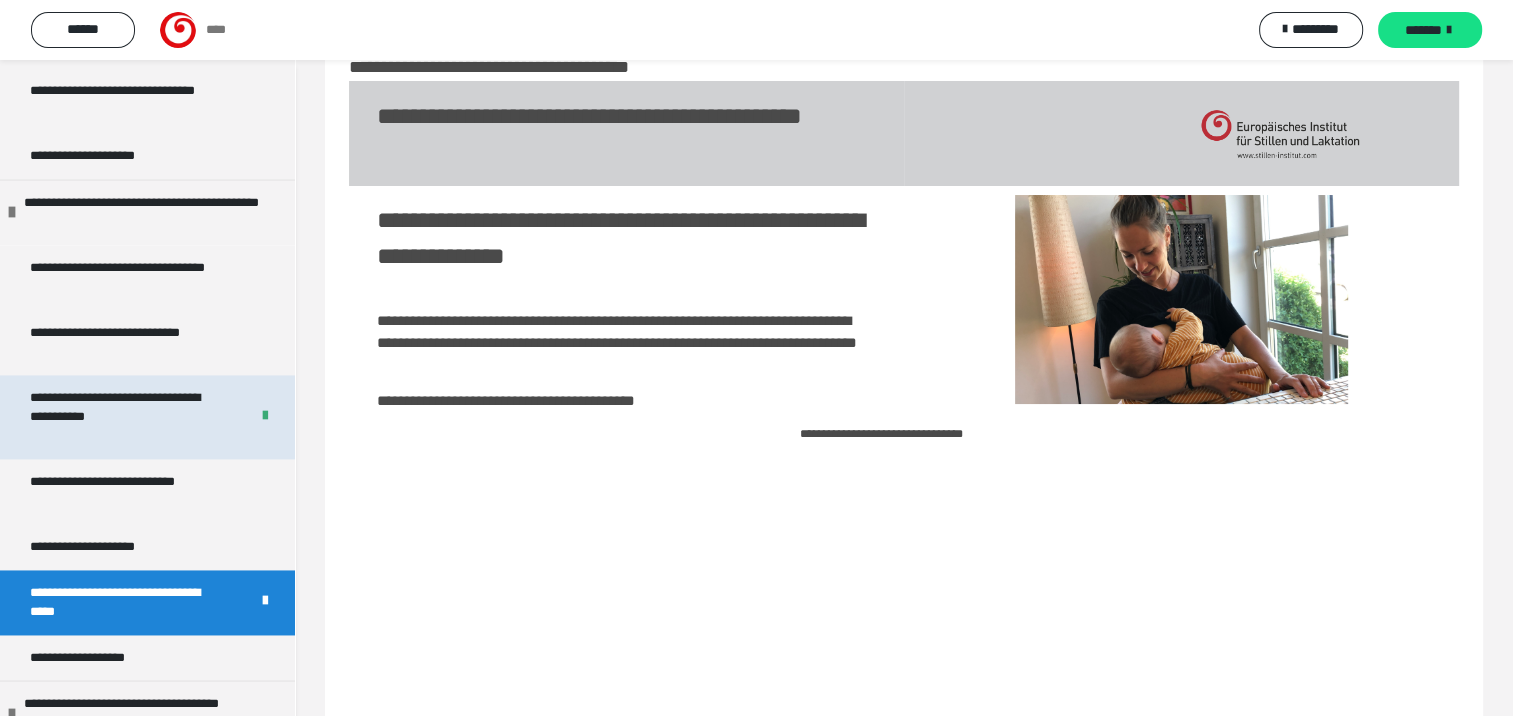 click on "**********" at bounding box center [124, 417] 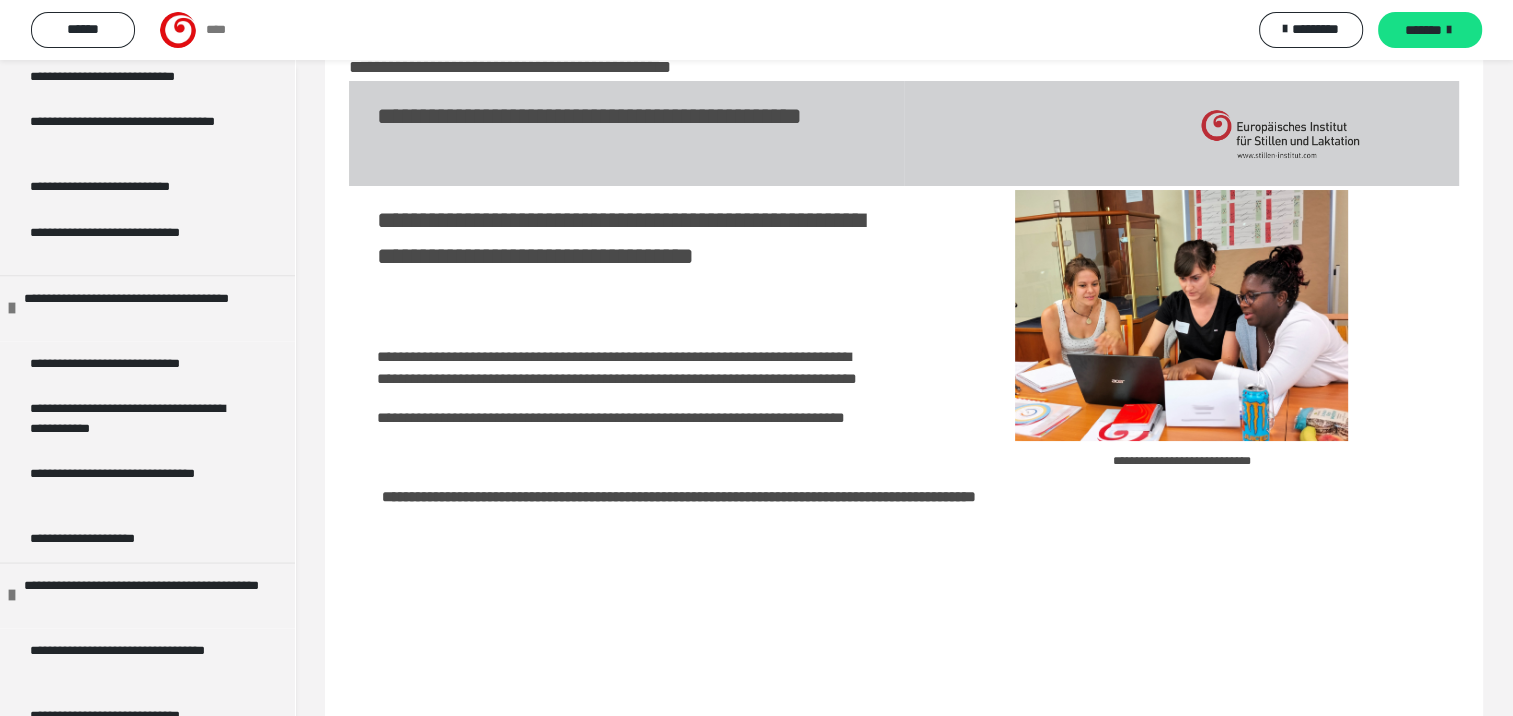 scroll, scrollTop: 2452, scrollLeft: 0, axis: vertical 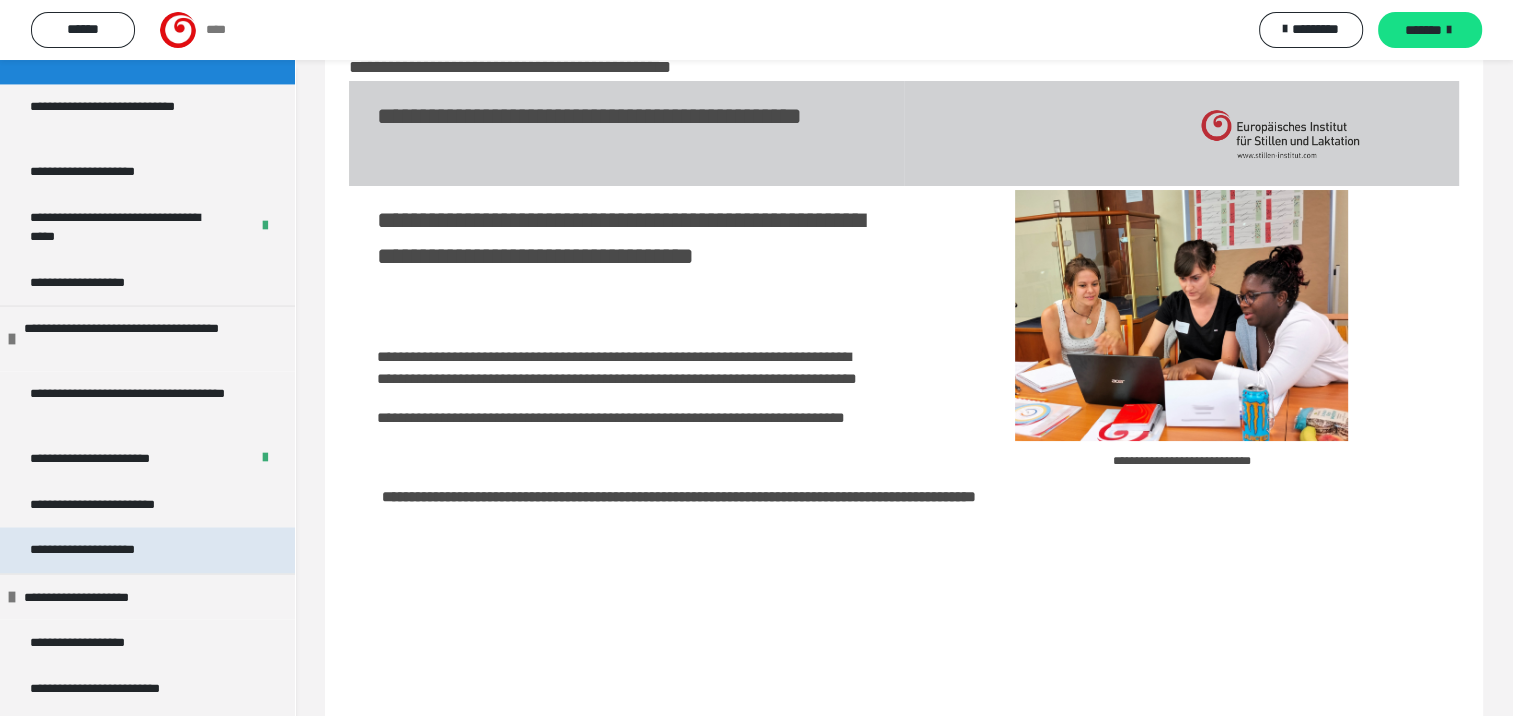 click on "**********" at bounding box center (107, 550) 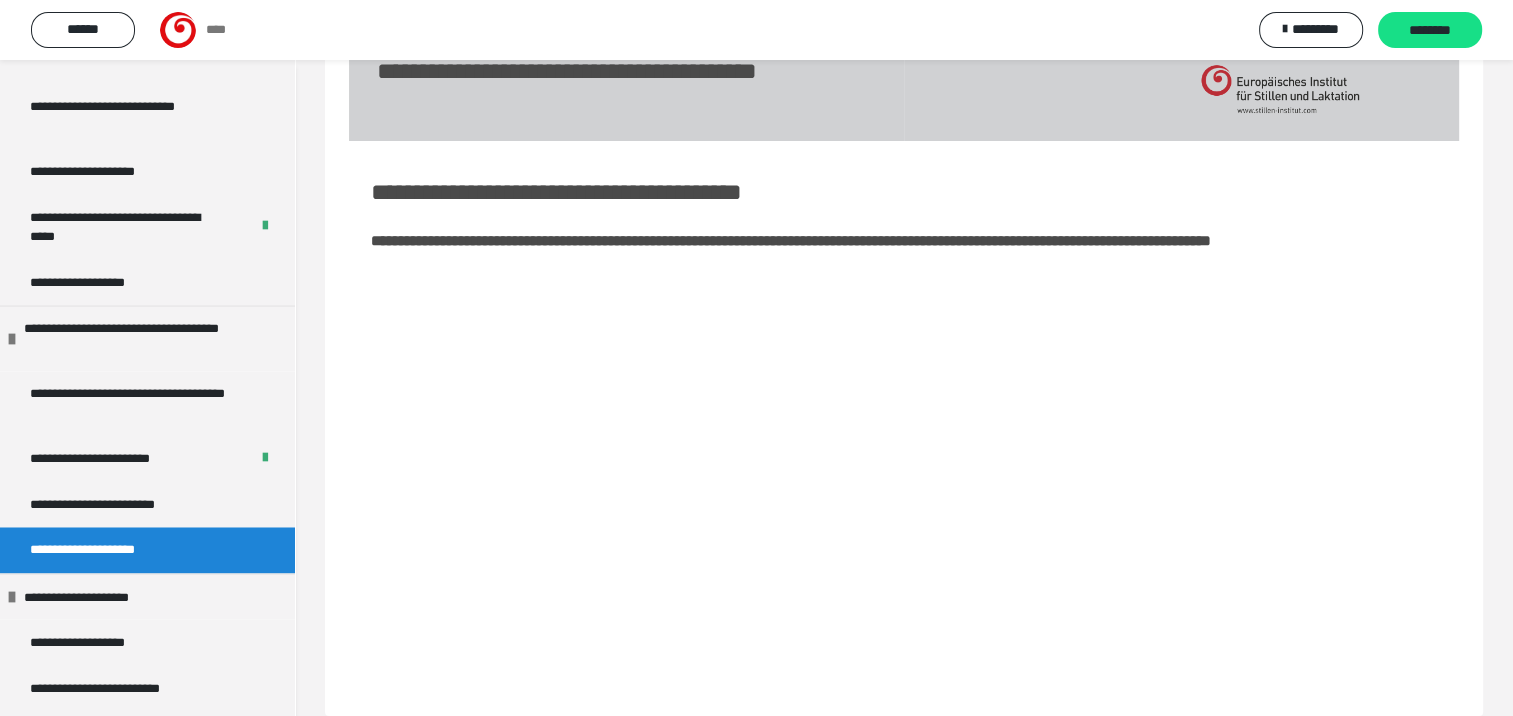 scroll, scrollTop: 158, scrollLeft: 0, axis: vertical 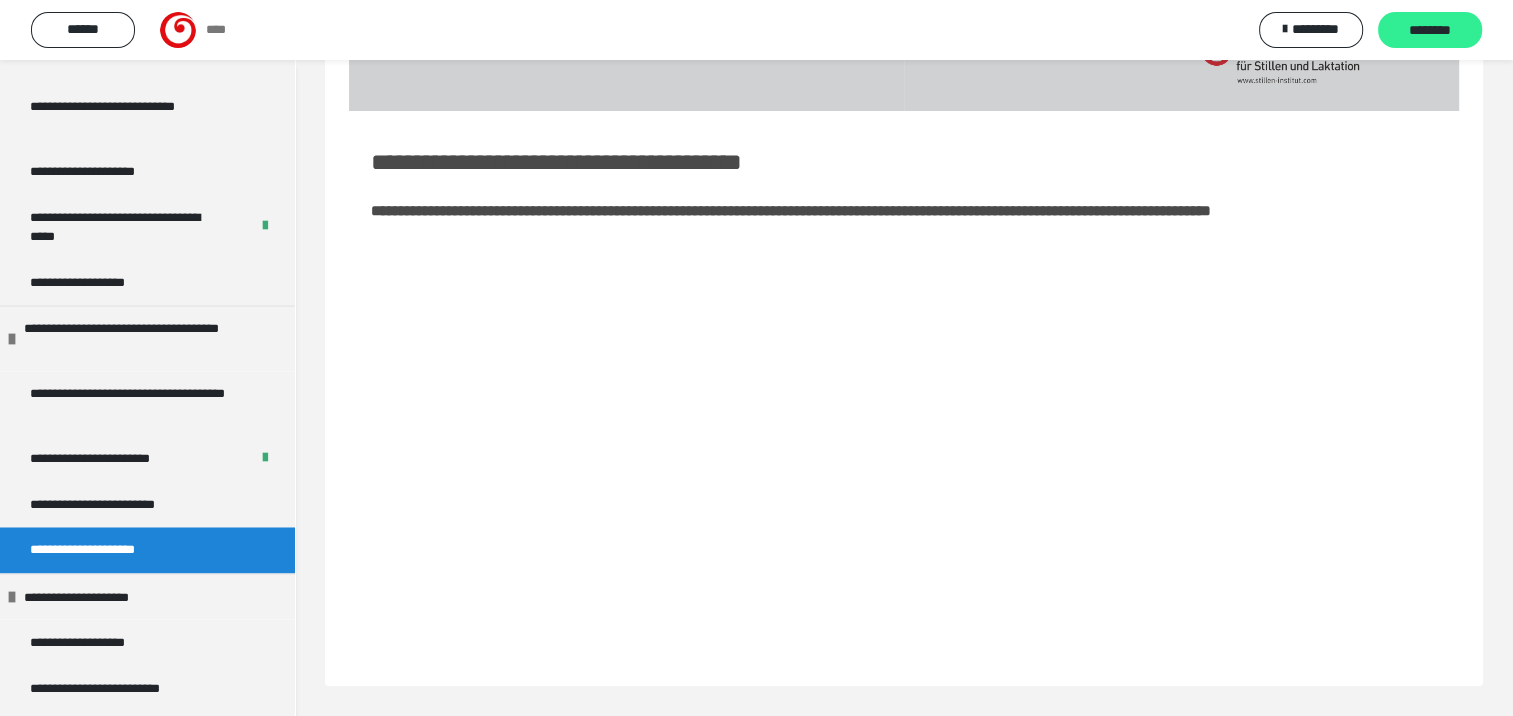 click on "********" at bounding box center (1430, 31) 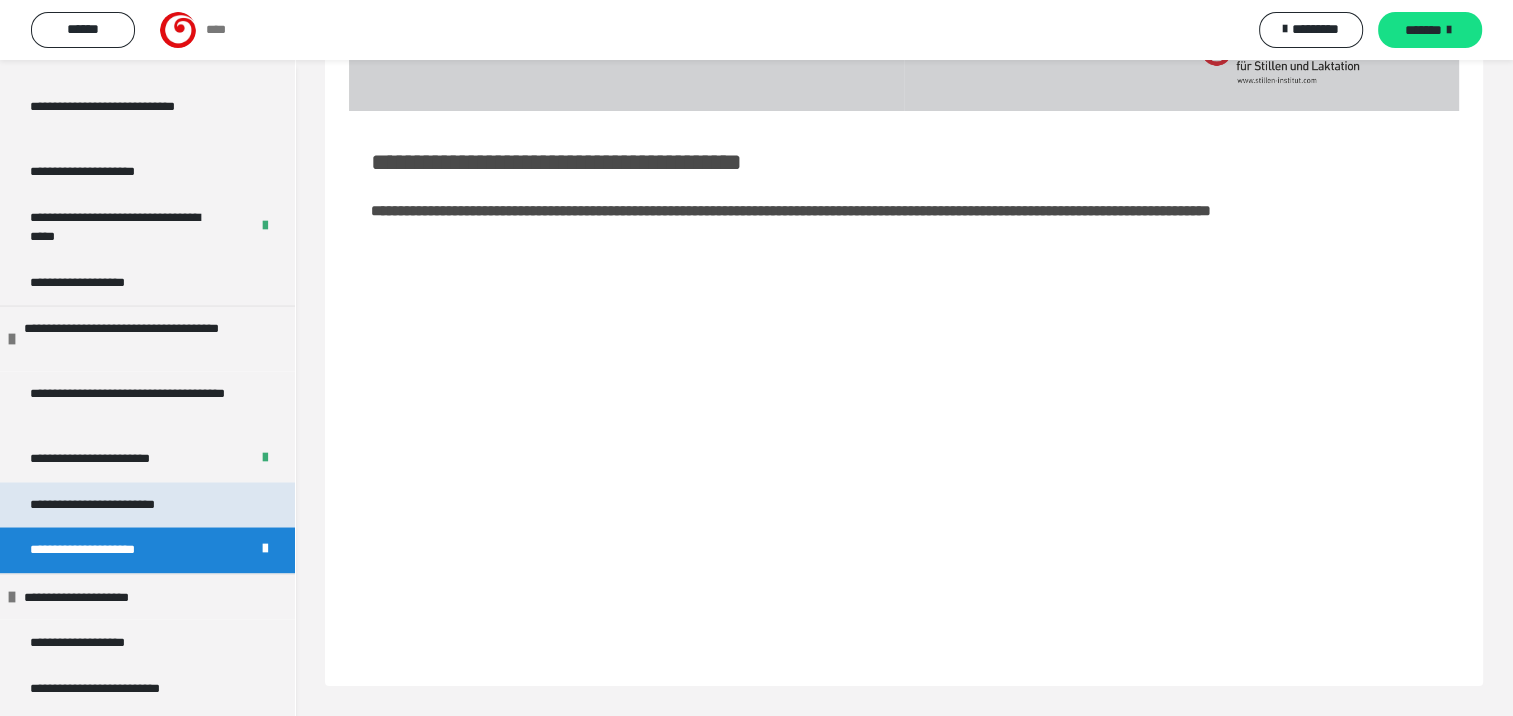 click on "**********" at bounding box center (109, 505) 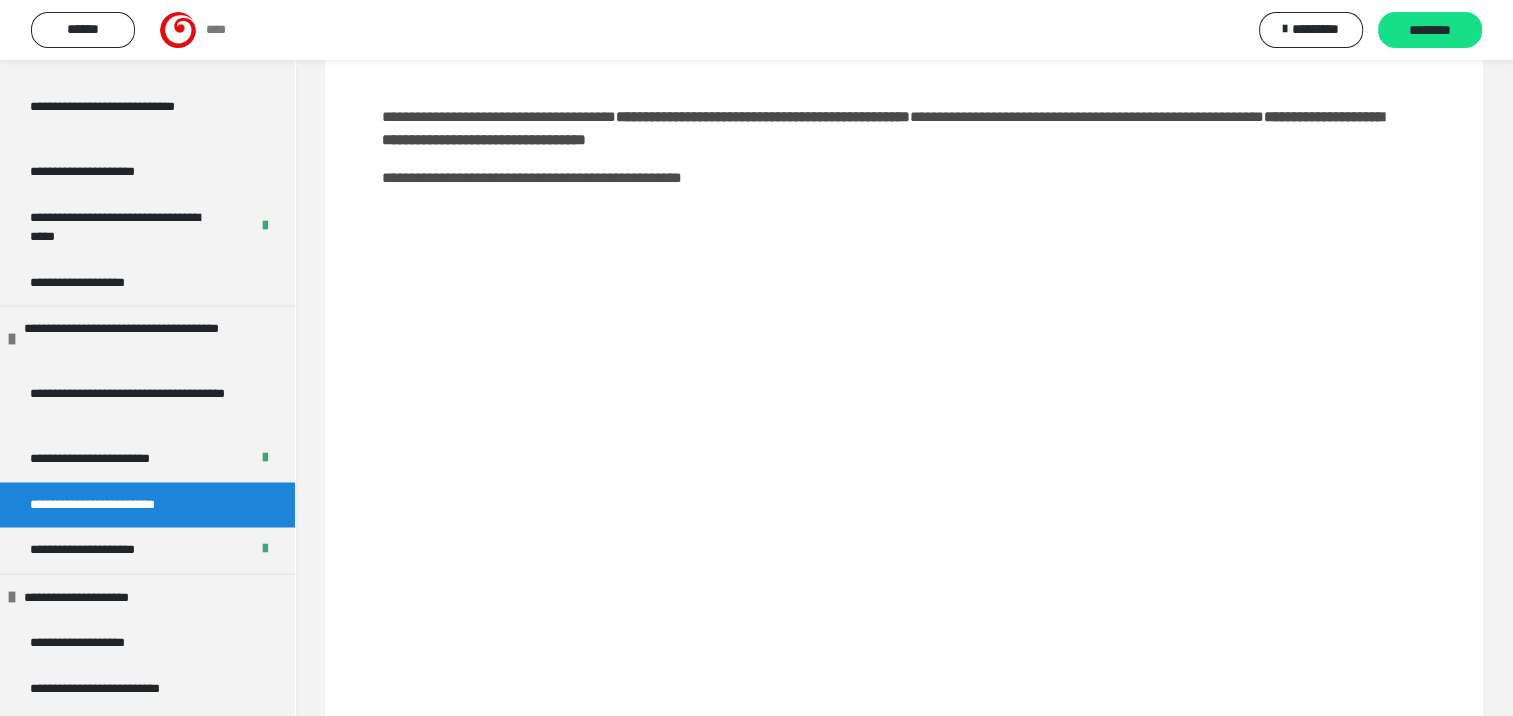 scroll, scrollTop: 259, scrollLeft: 0, axis: vertical 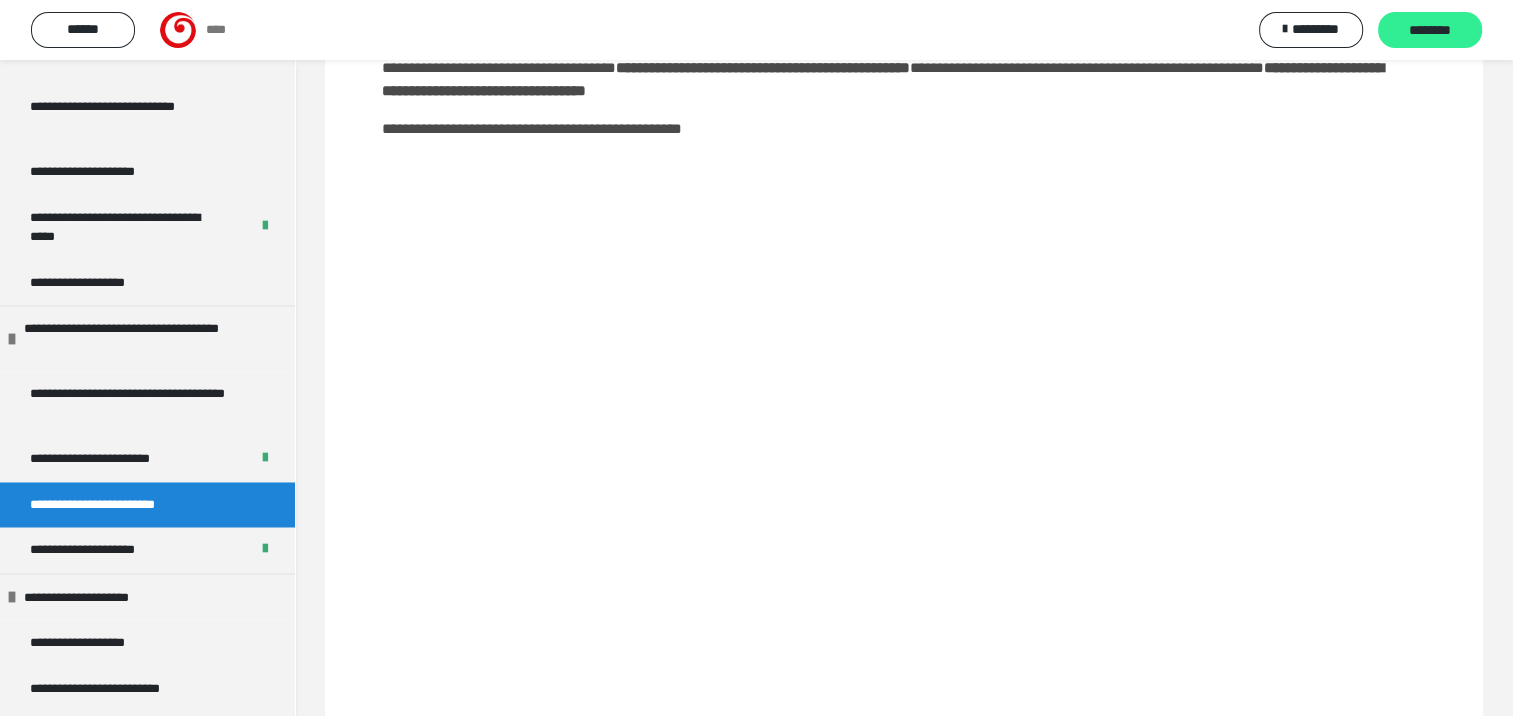 click on "********" at bounding box center (1430, 31) 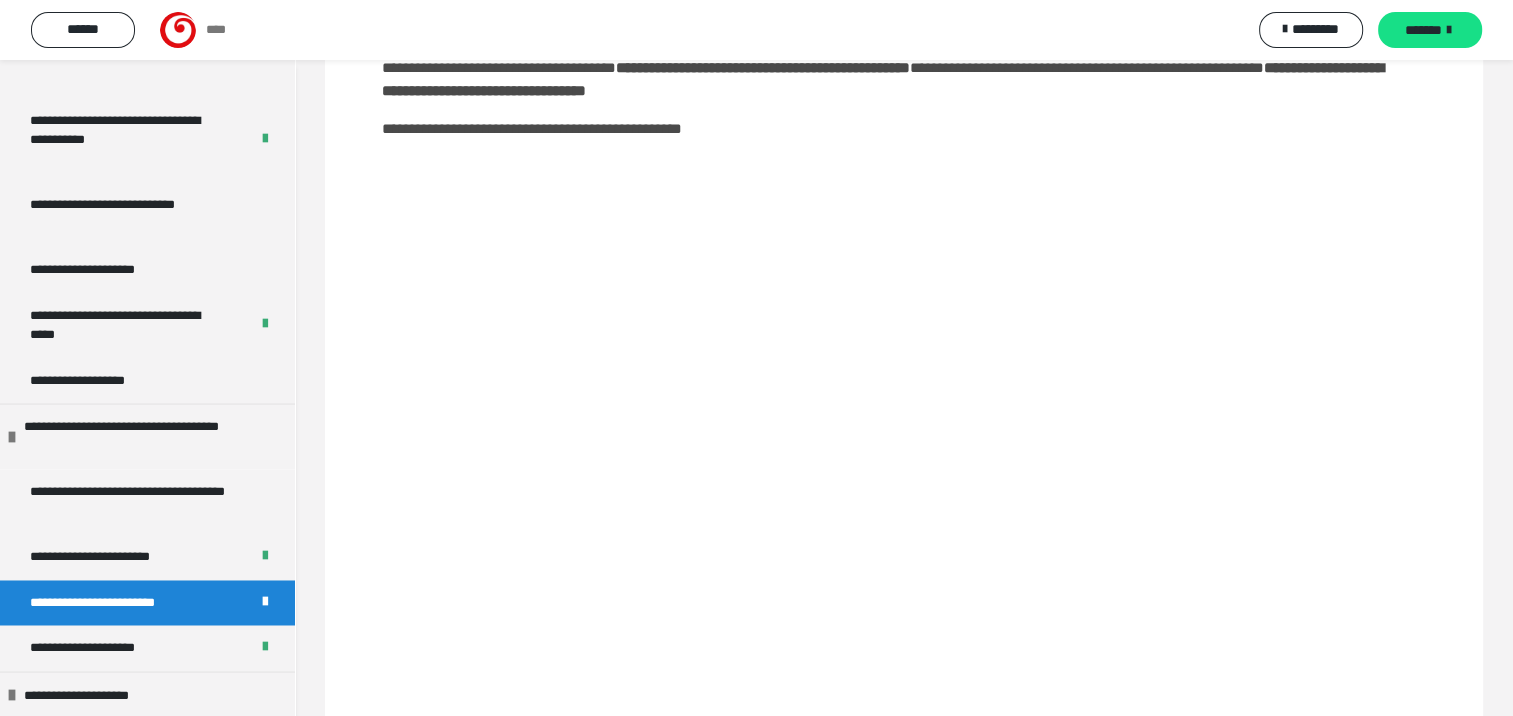 scroll, scrollTop: 3135, scrollLeft: 0, axis: vertical 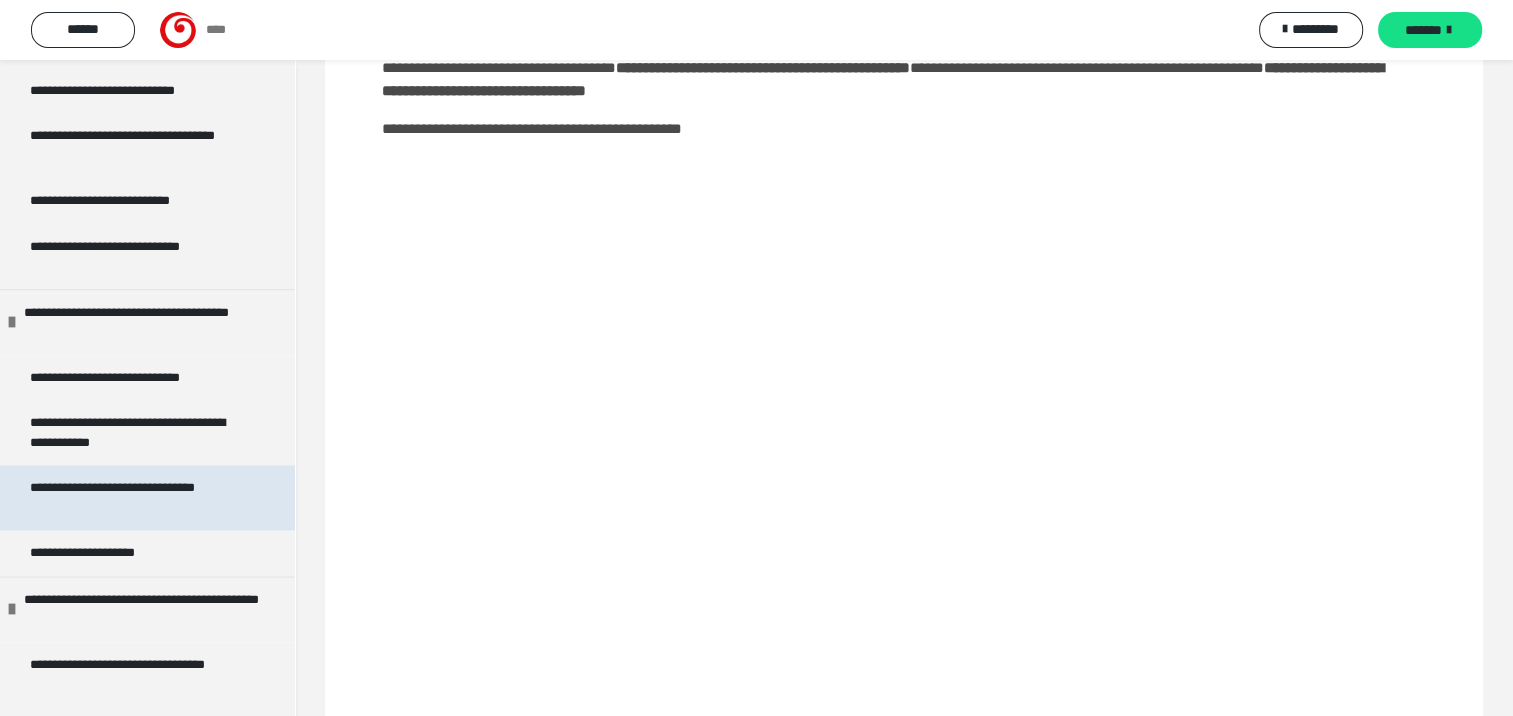 click on "**********" at bounding box center [132, 497] 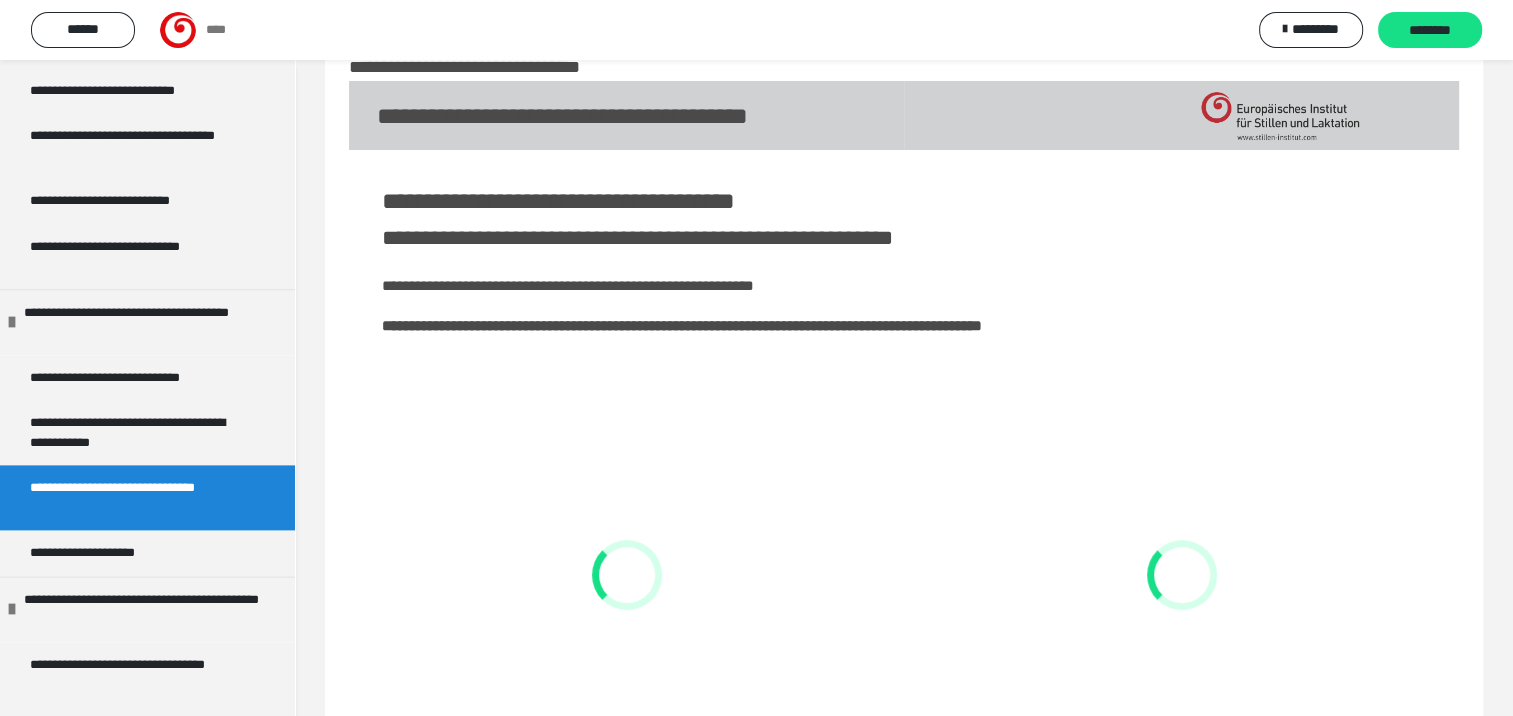 scroll, scrollTop: 284, scrollLeft: 0, axis: vertical 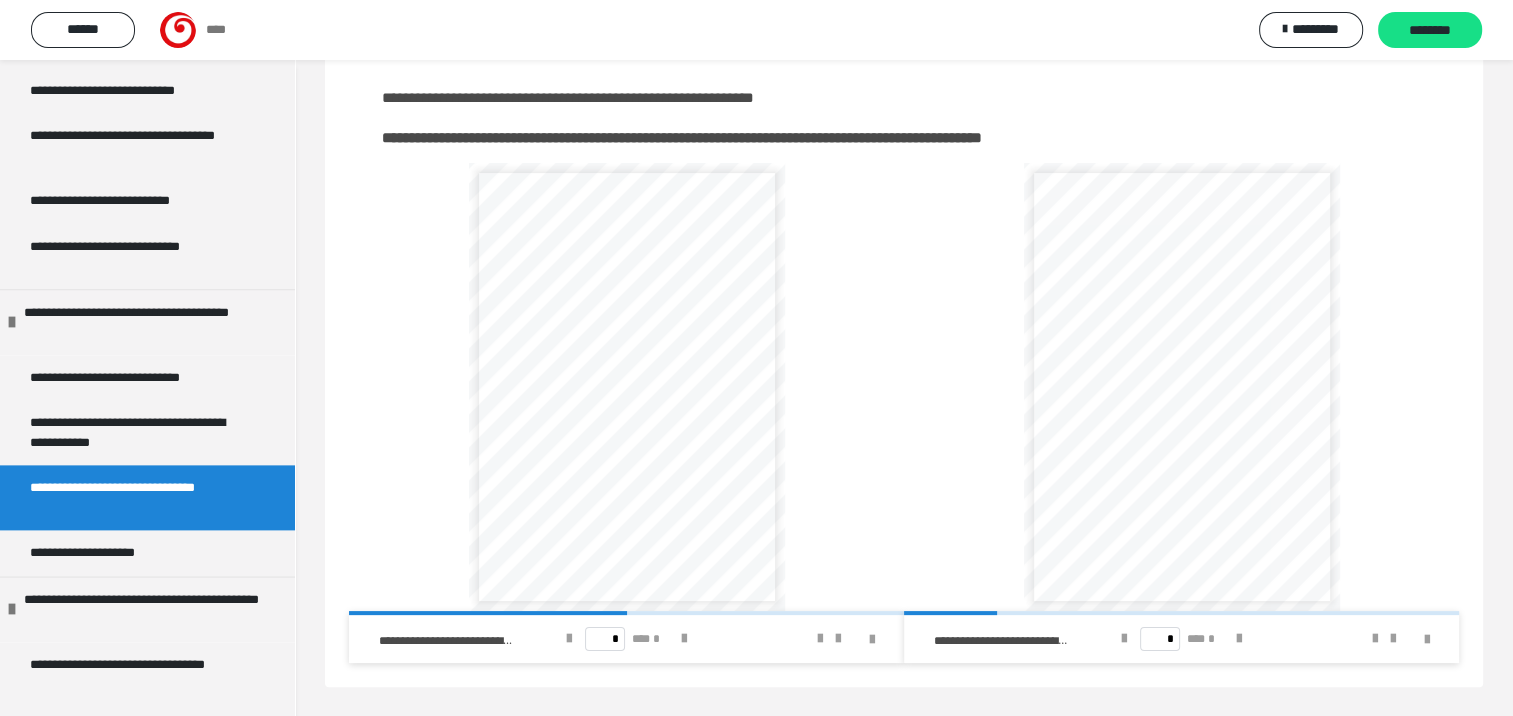 click at bounding box center [1427, 640] 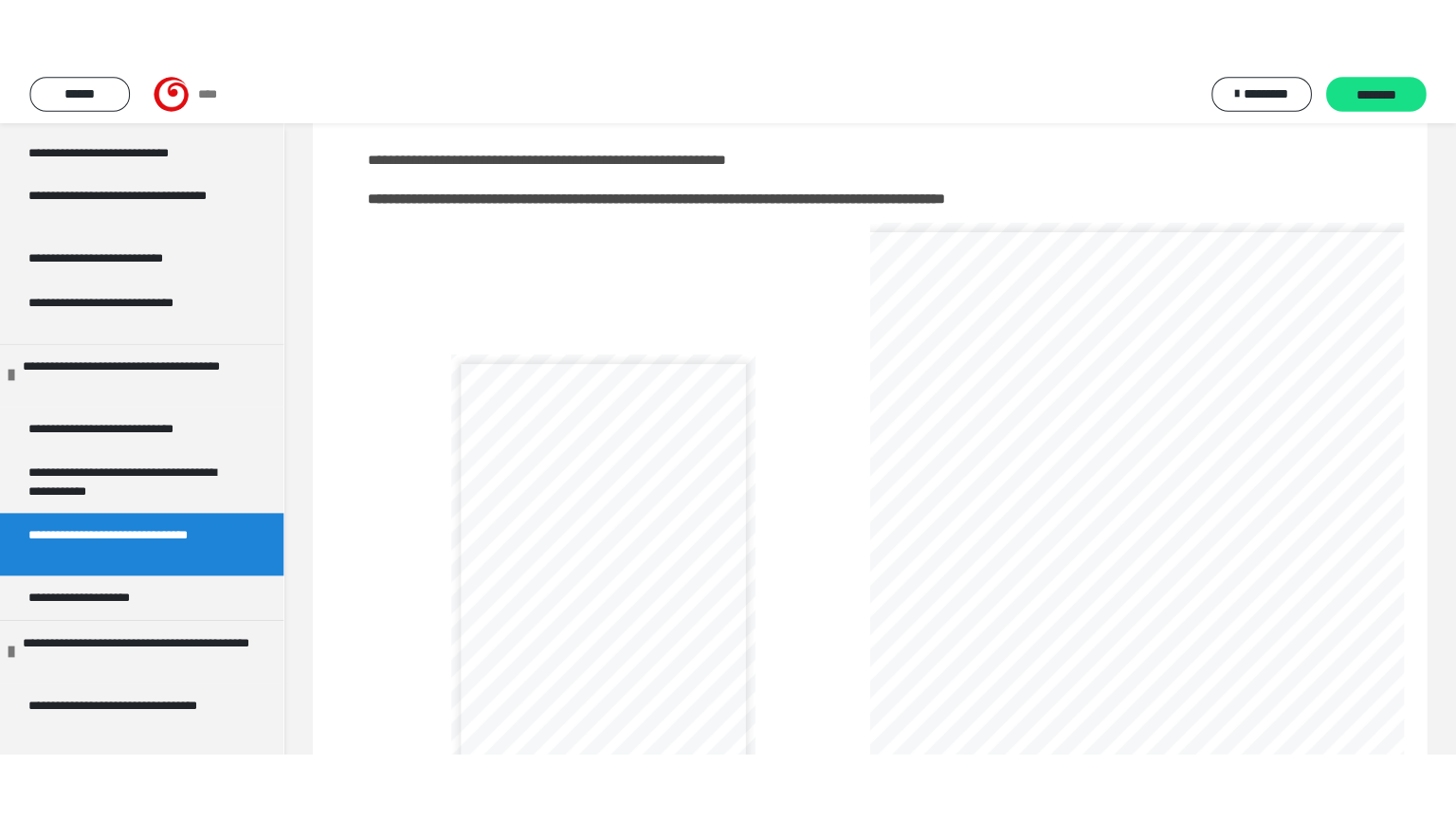 scroll, scrollTop: 98, scrollLeft: 0, axis: vertical 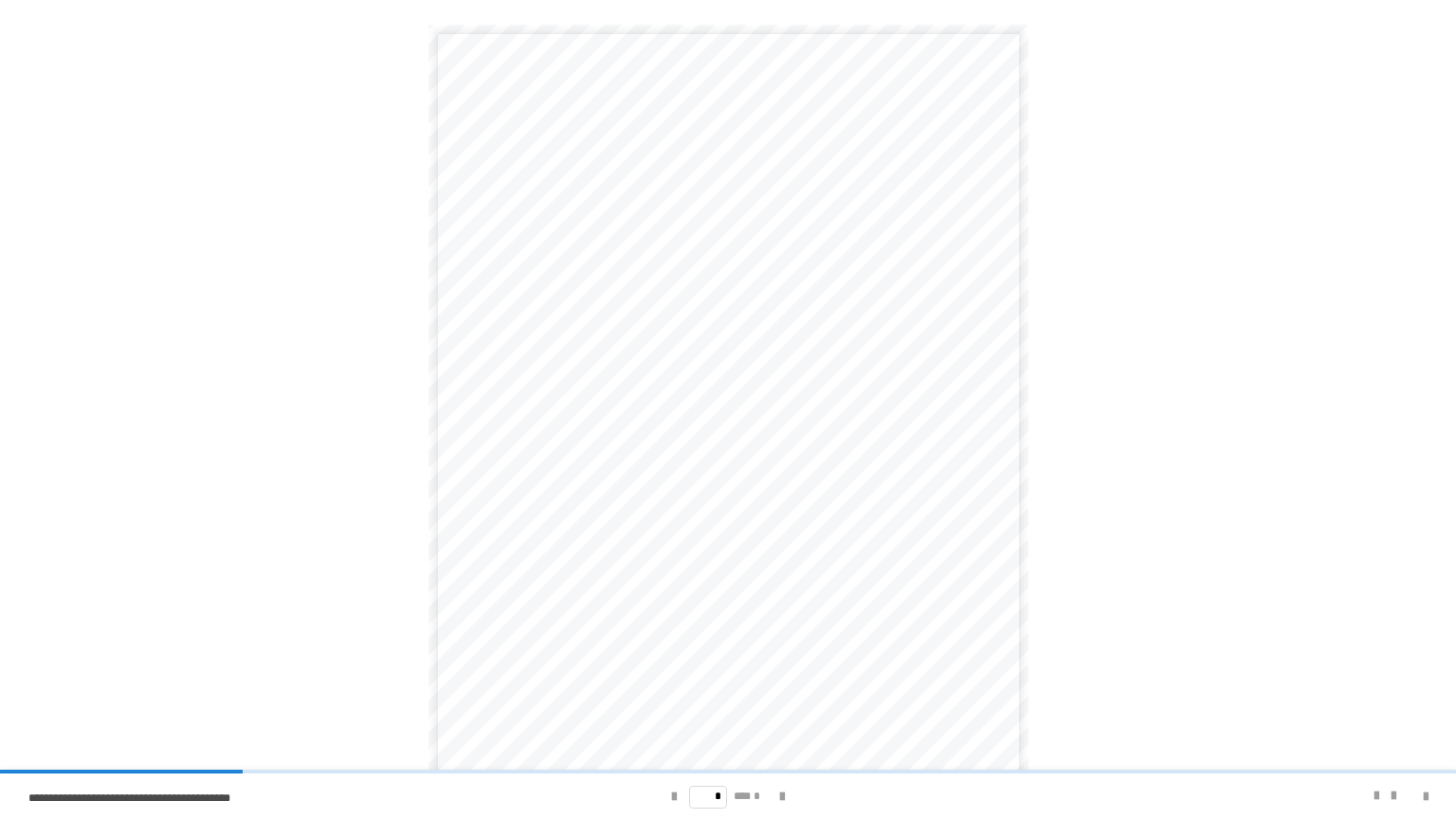 click on "**********" at bounding box center [728, 410] 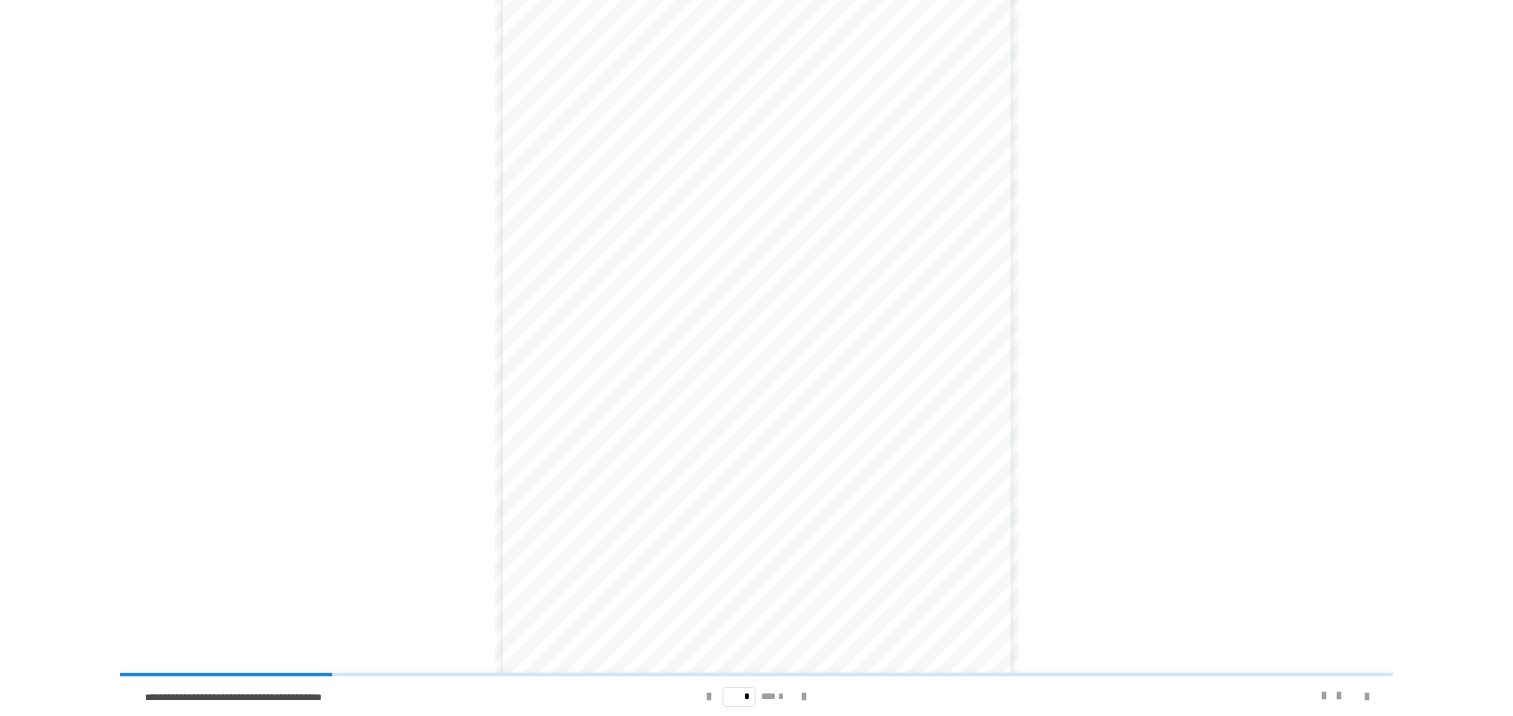 scroll, scrollTop: 7, scrollLeft: 0, axis: vertical 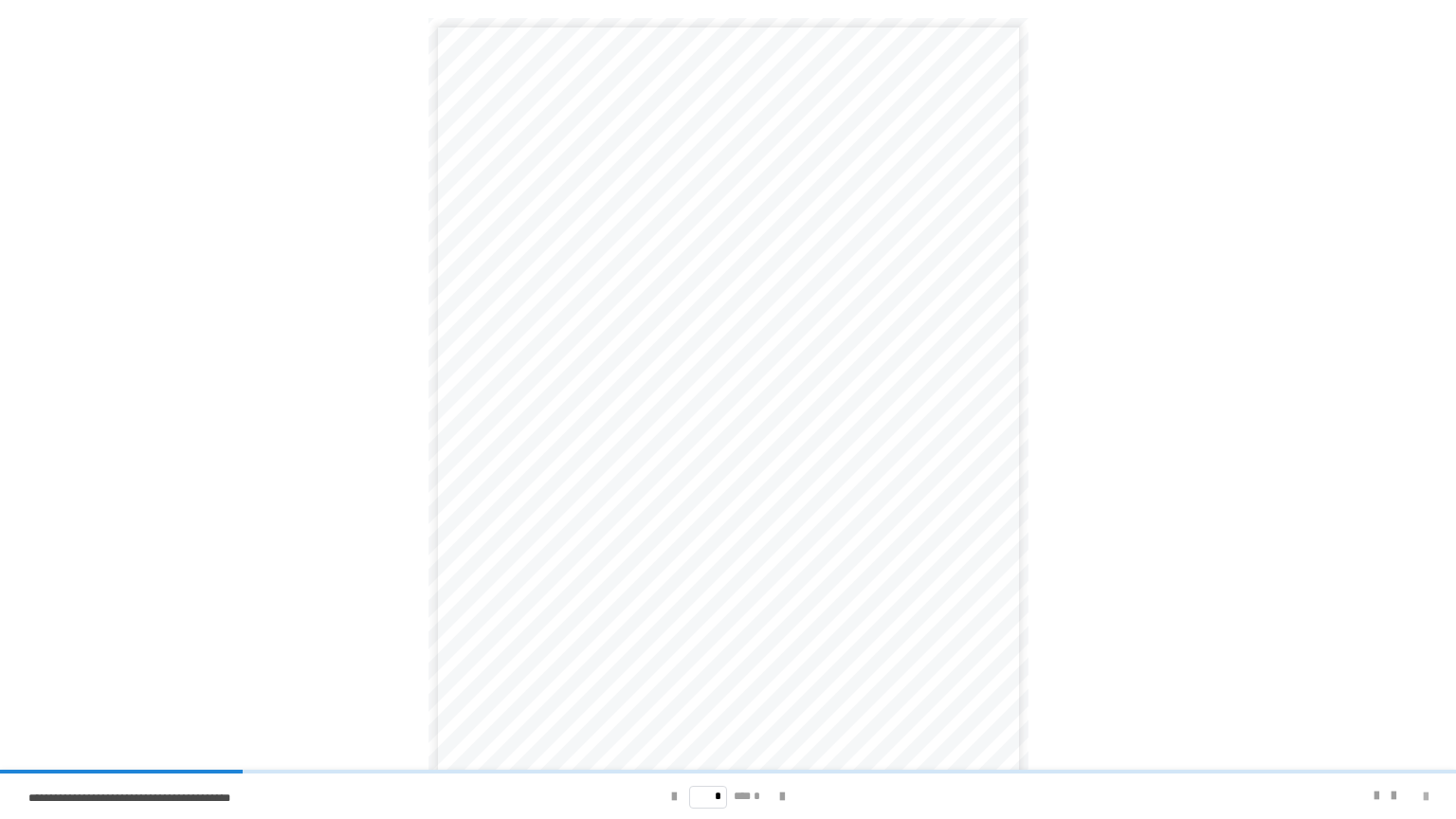 click at bounding box center [1426, 797] 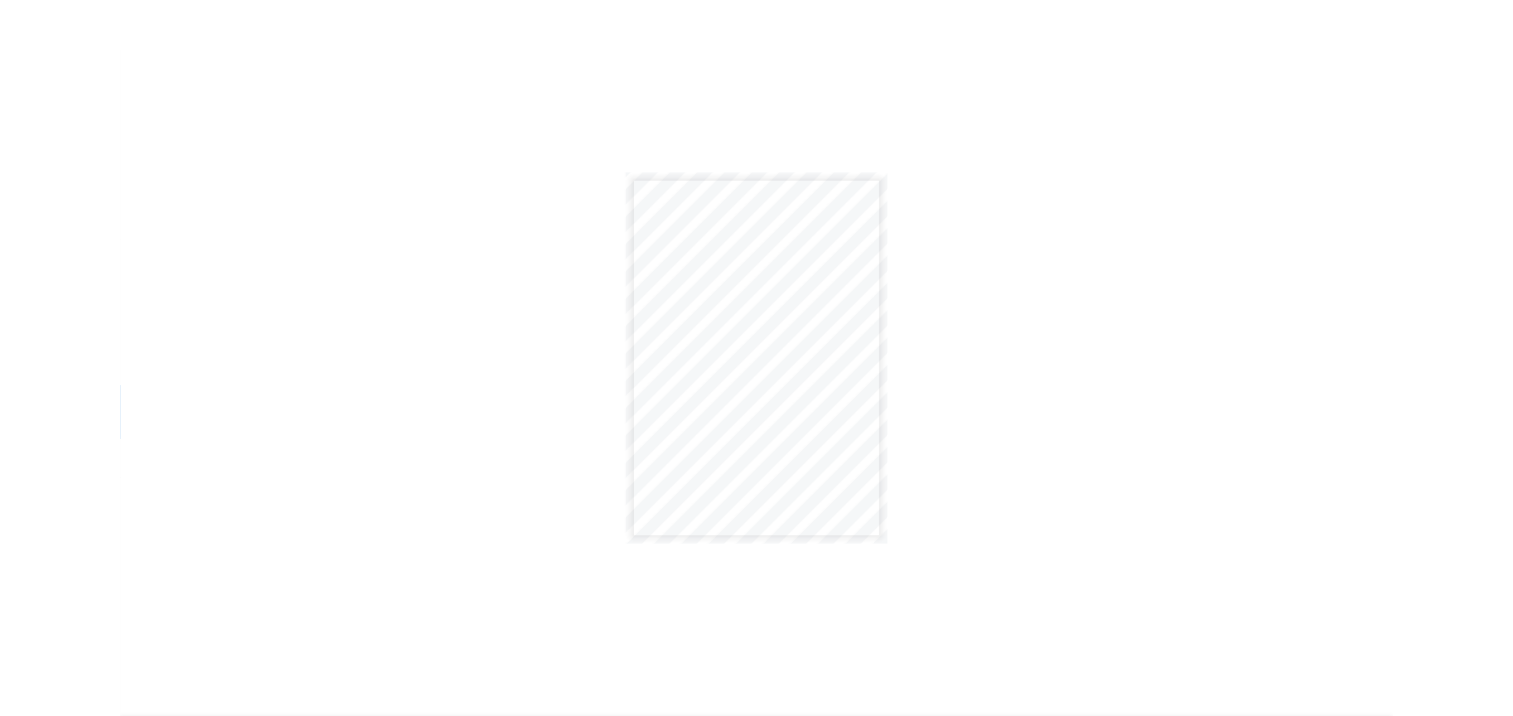 scroll, scrollTop: 0, scrollLeft: 0, axis: both 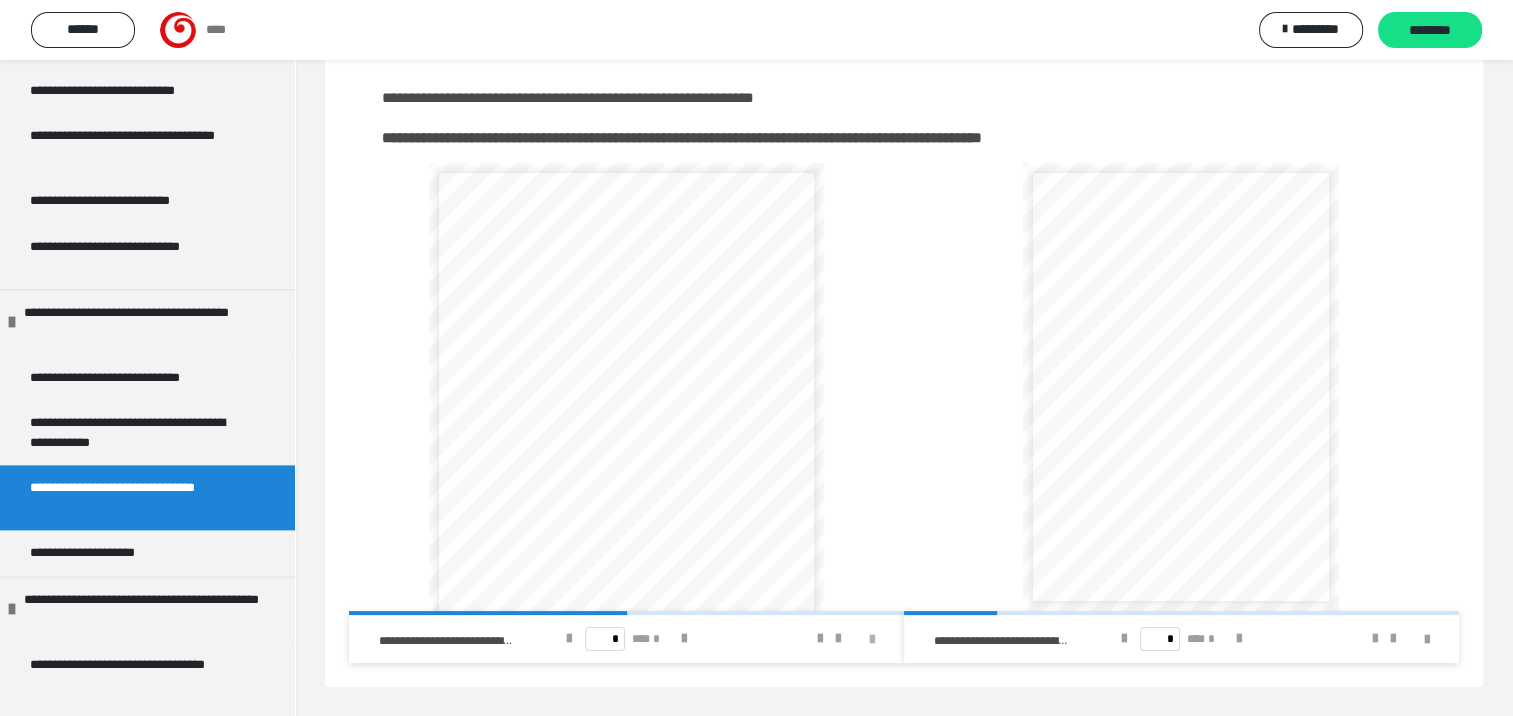 click at bounding box center [872, 640] 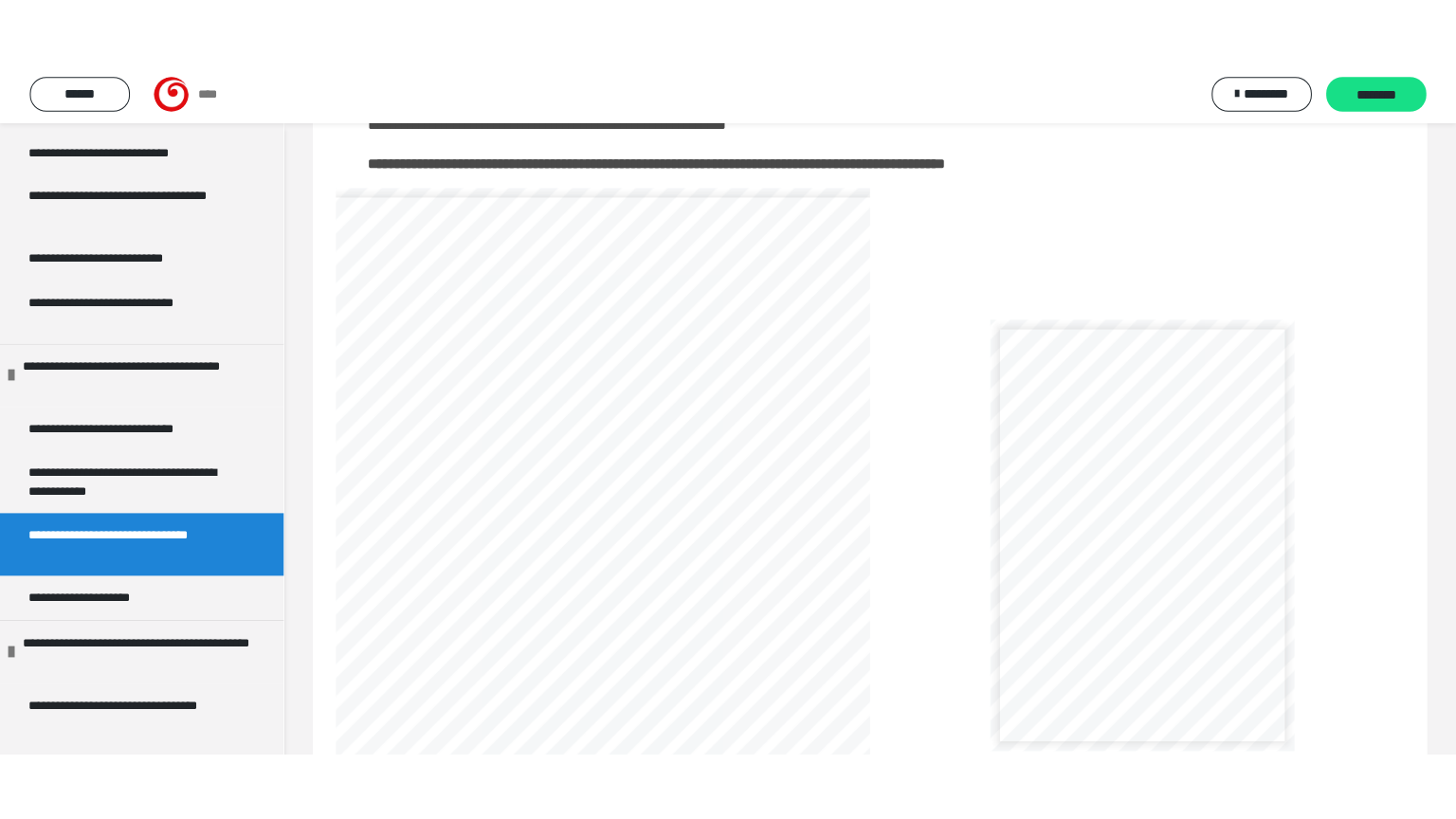 scroll, scrollTop: 98, scrollLeft: 0, axis: vertical 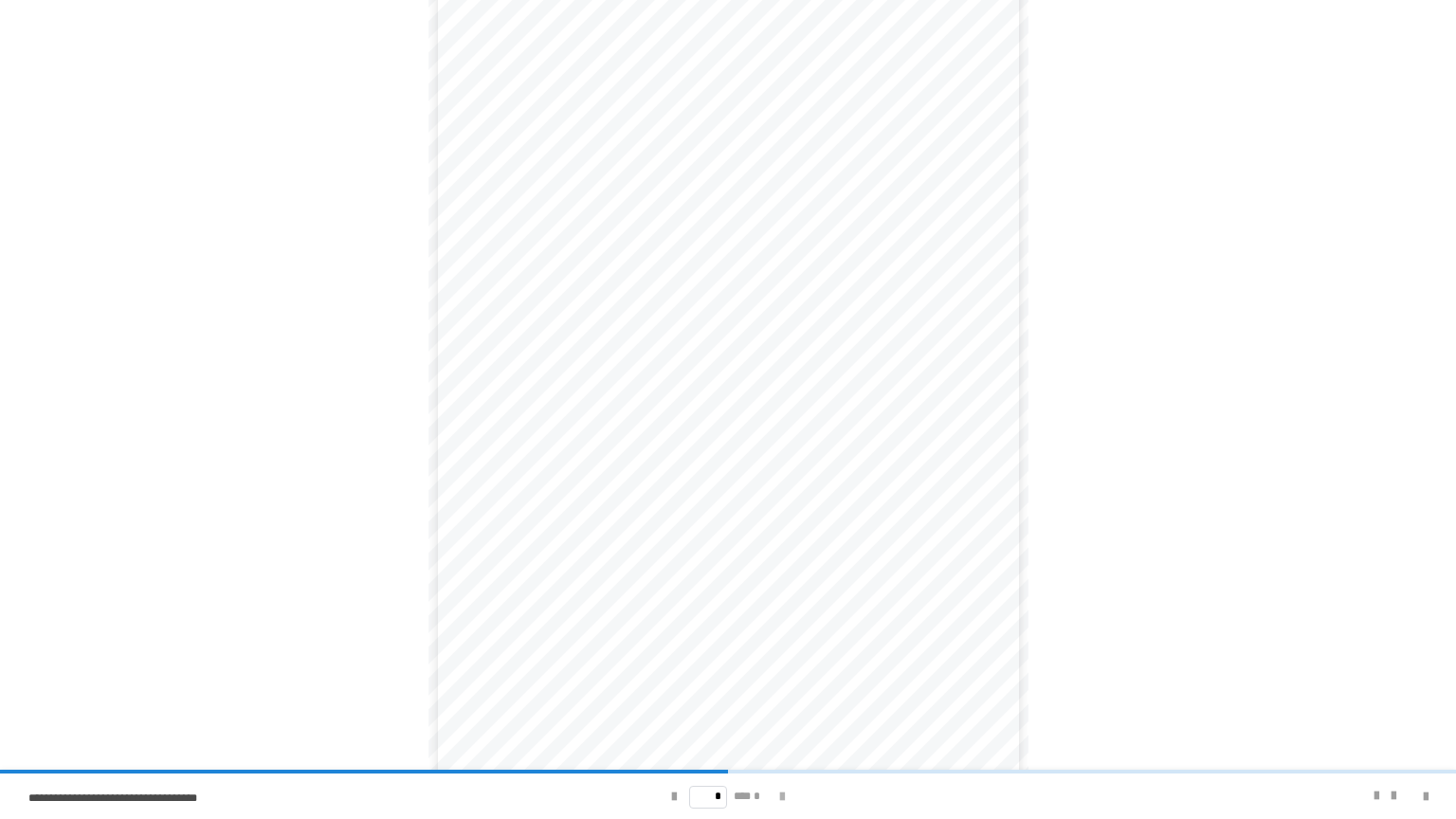 click at bounding box center [782, 797] 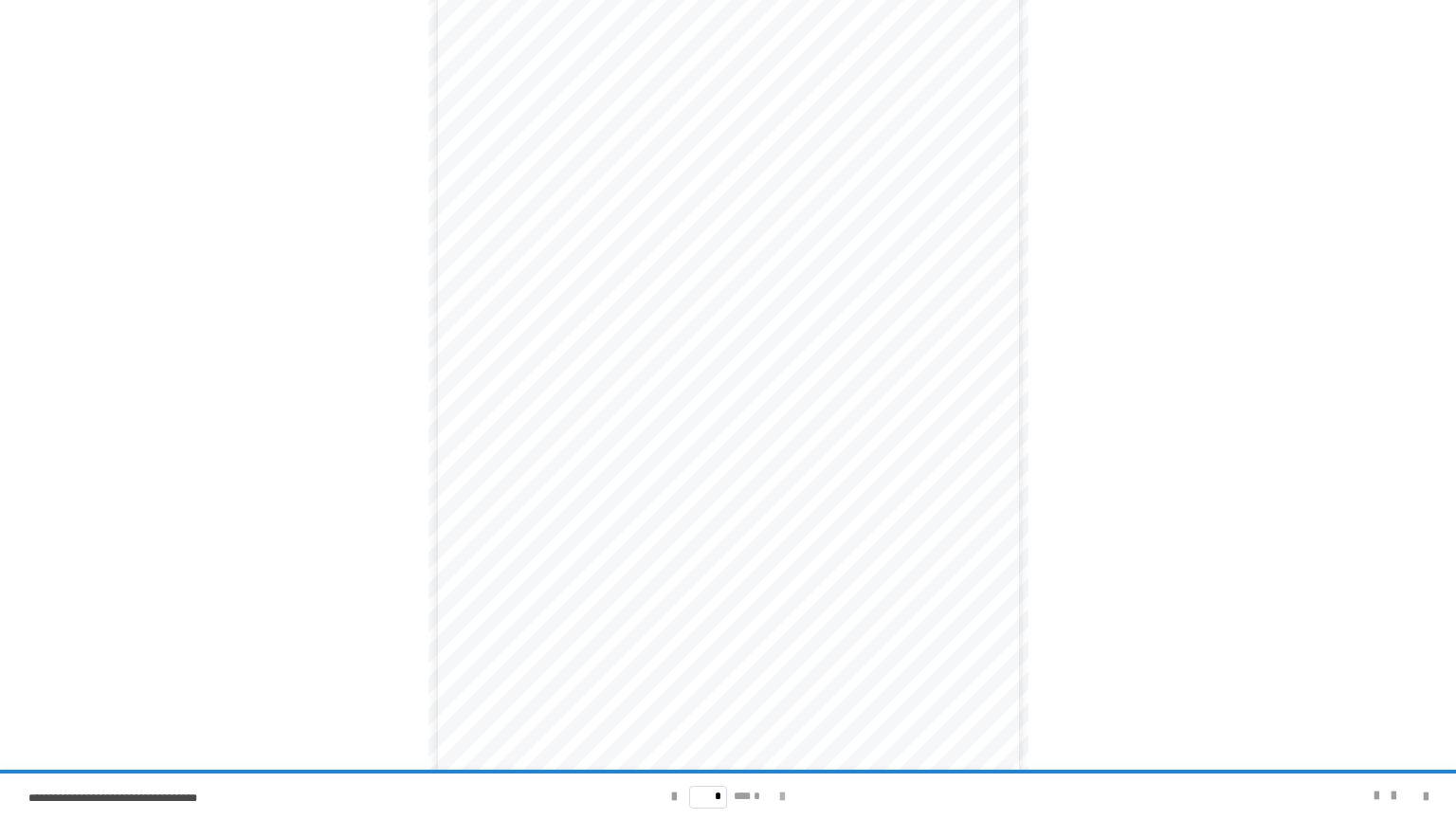 scroll, scrollTop: 0, scrollLeft: 0, axis: both 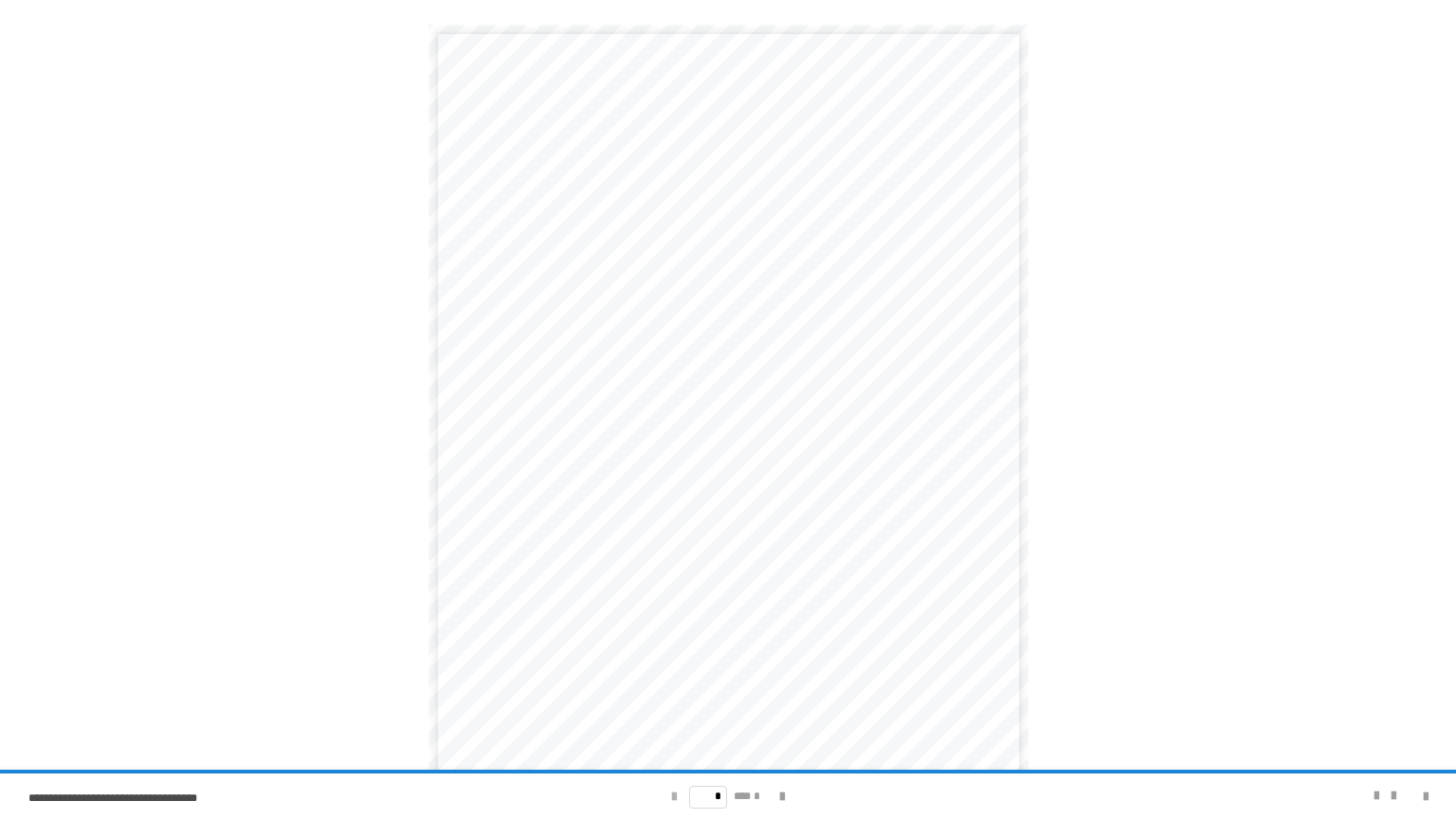 click at bounding box center [674, 797] 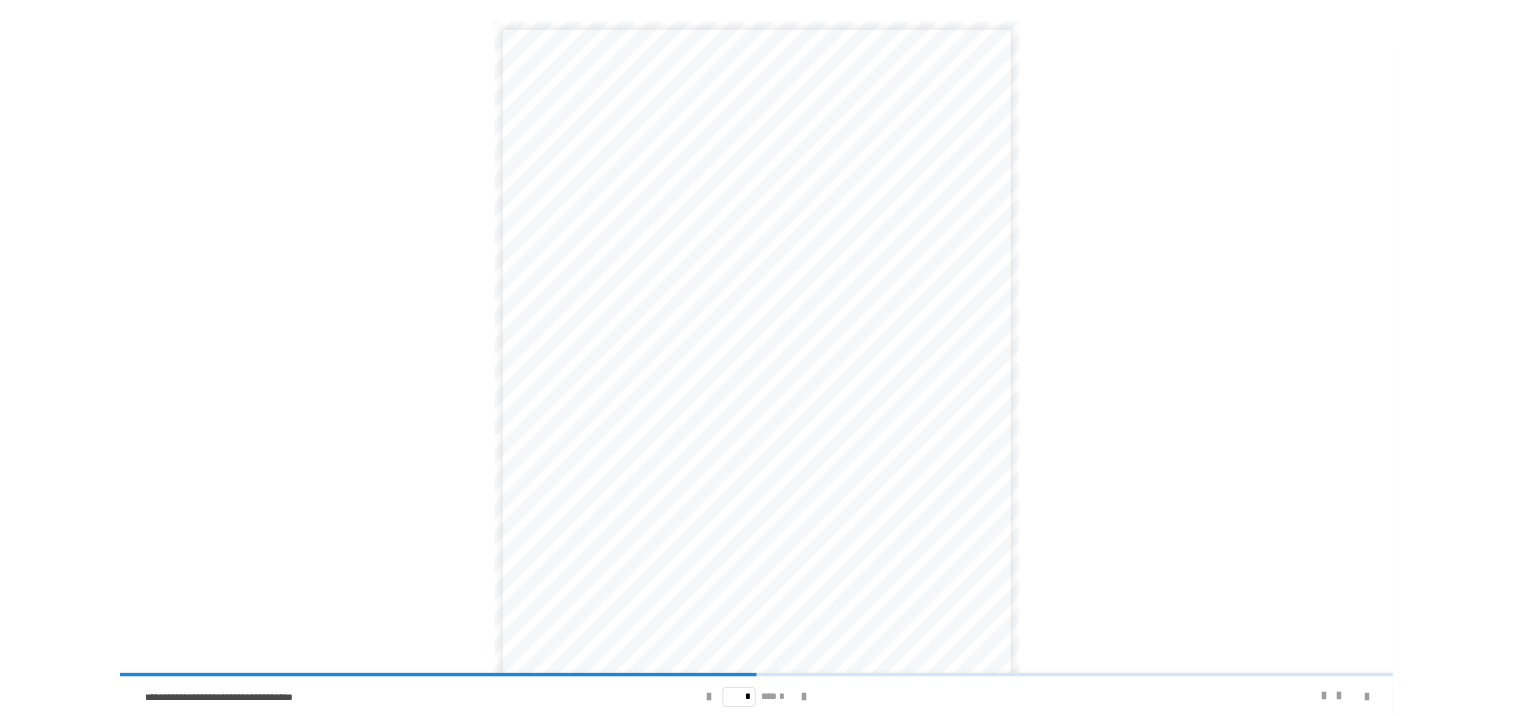 scroll, scrollTop: 58, scrollLeft: 0, axis: vertical 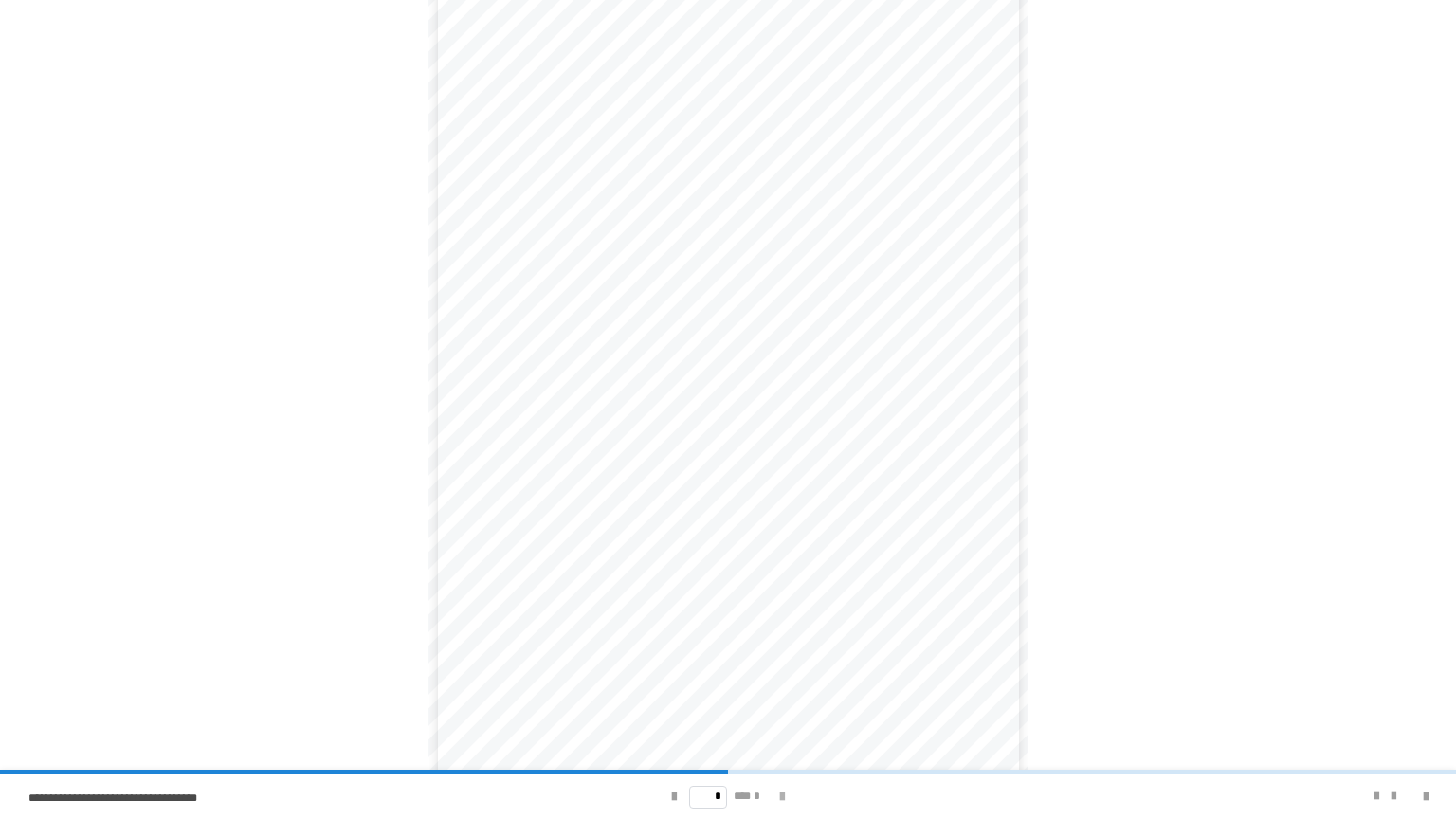 click at bounding box center (782, 797) 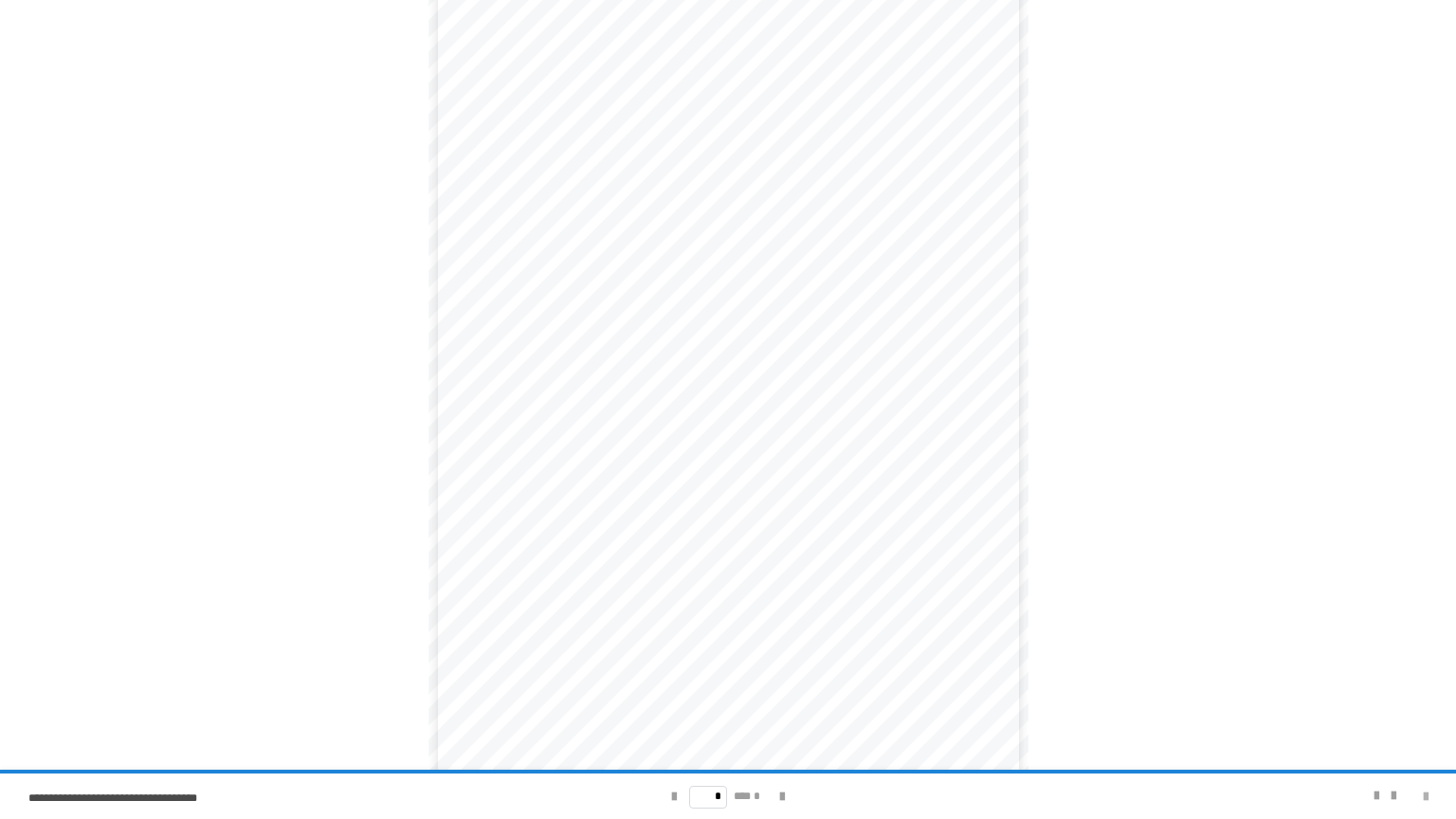 click at bounding box center (1426, 797) 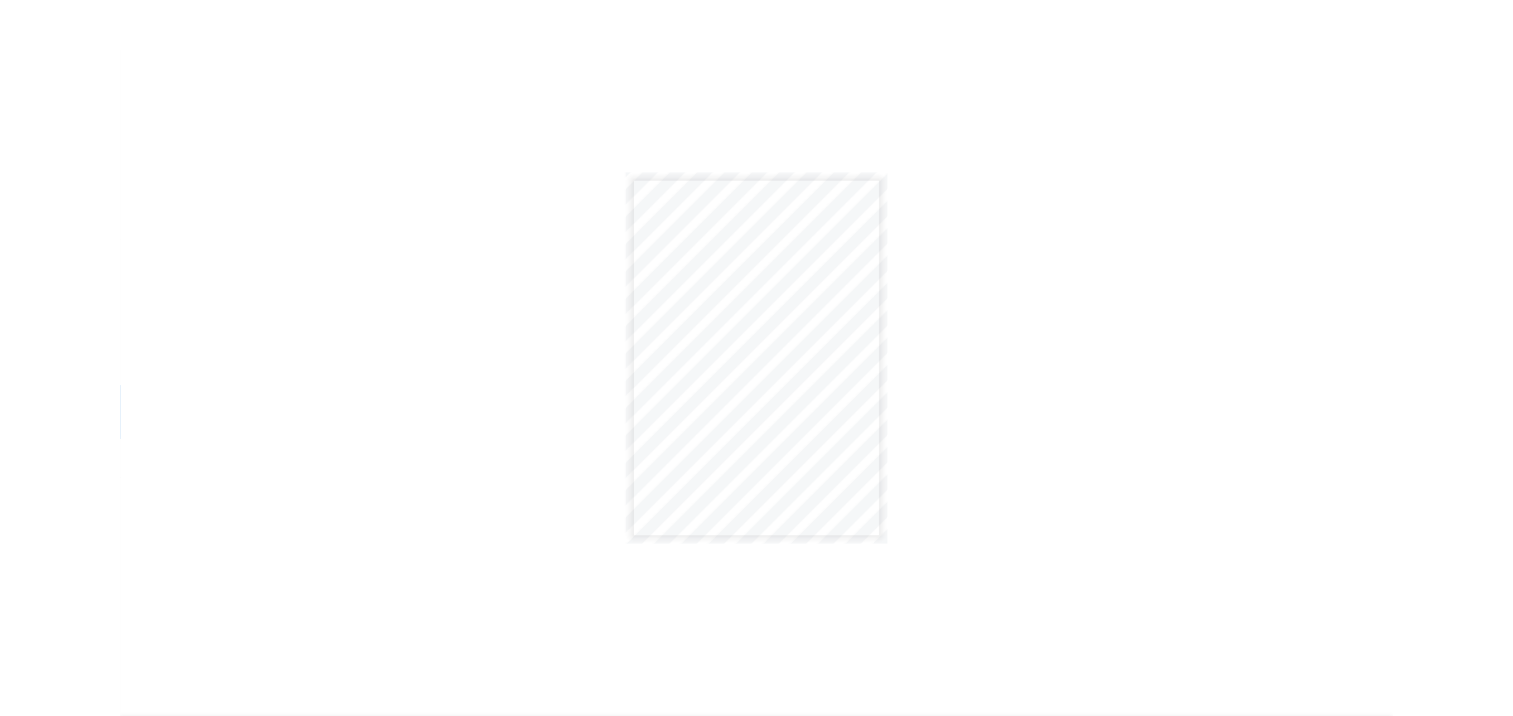 scroll, scrollTop: 0, scrollLeft: 0, axis: both 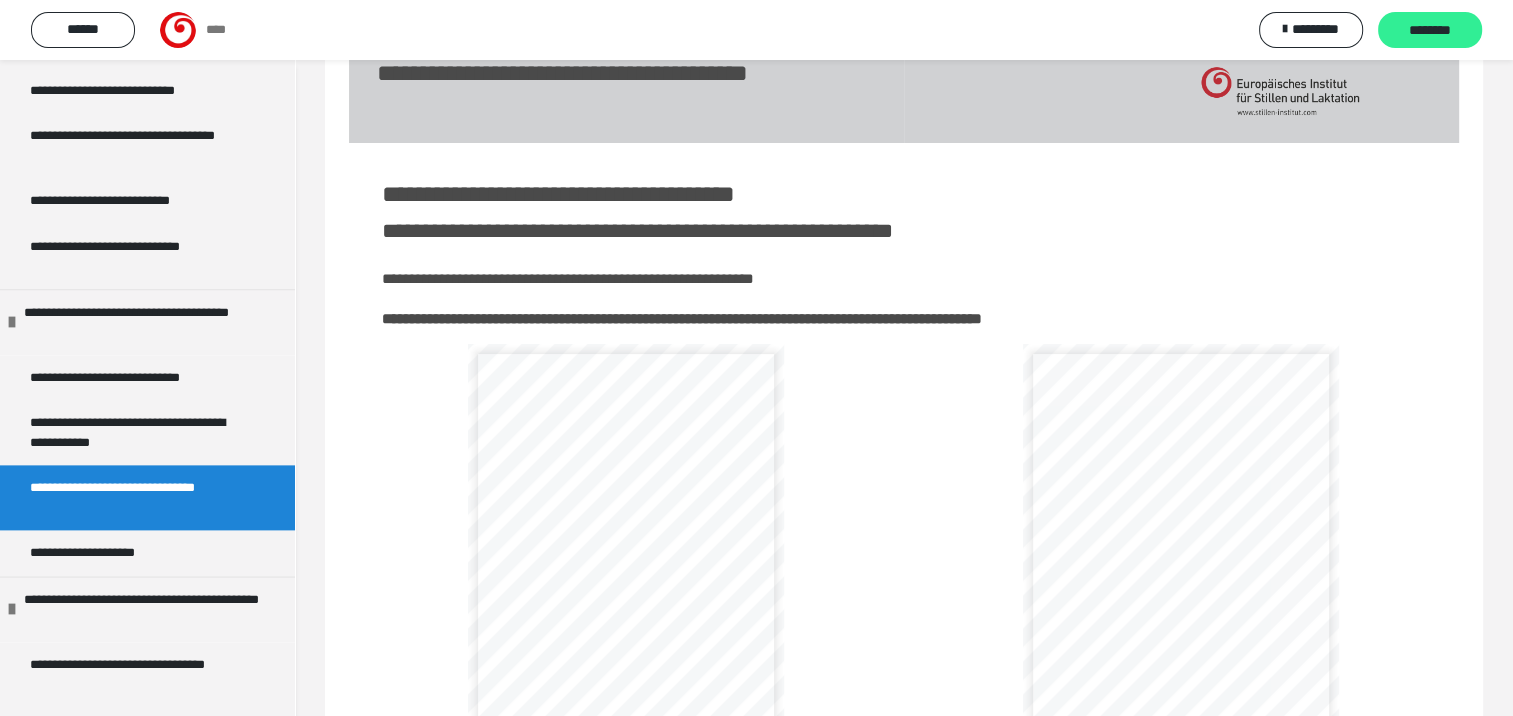 click on "********" at bounding box center (1430, 31) 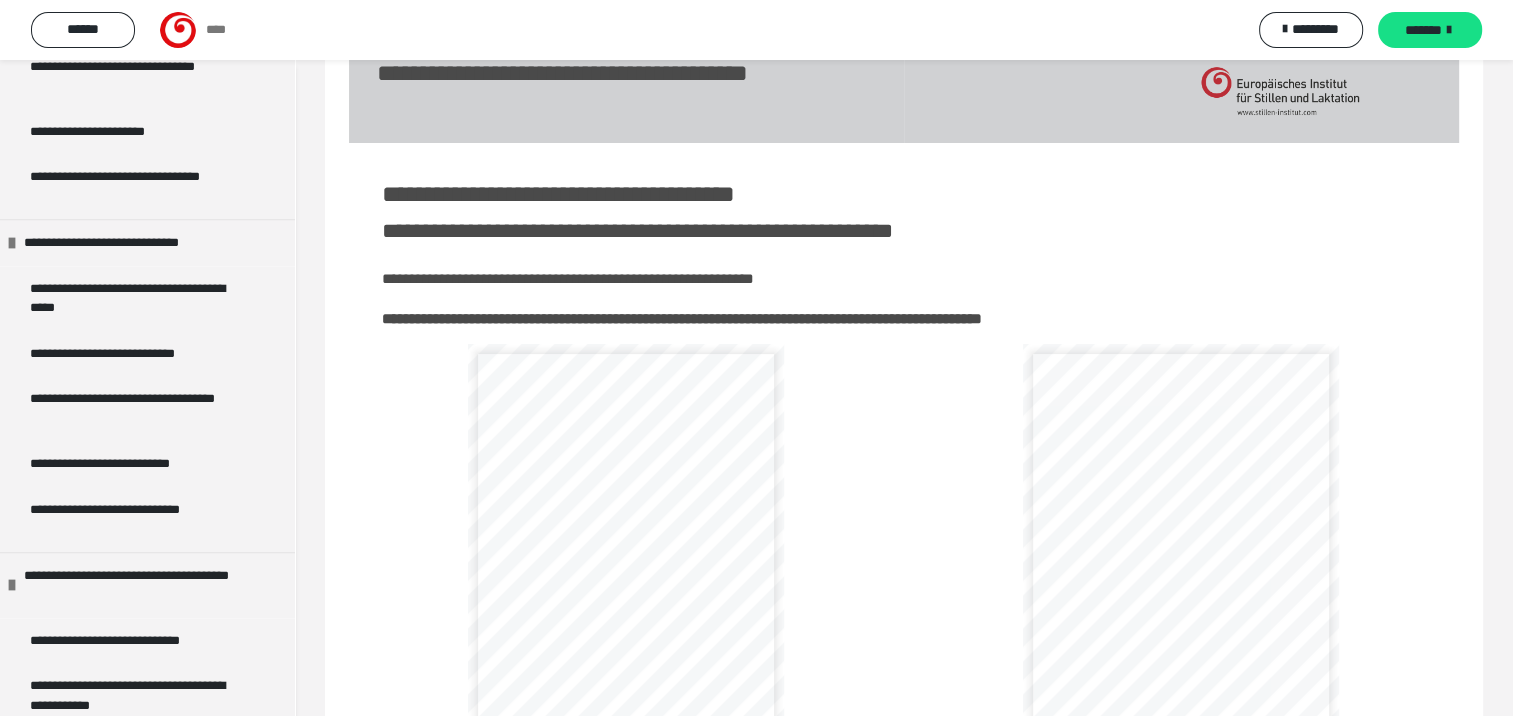 scroll, scrollTop: 2197, scrollLeft: 0, axis: vertical 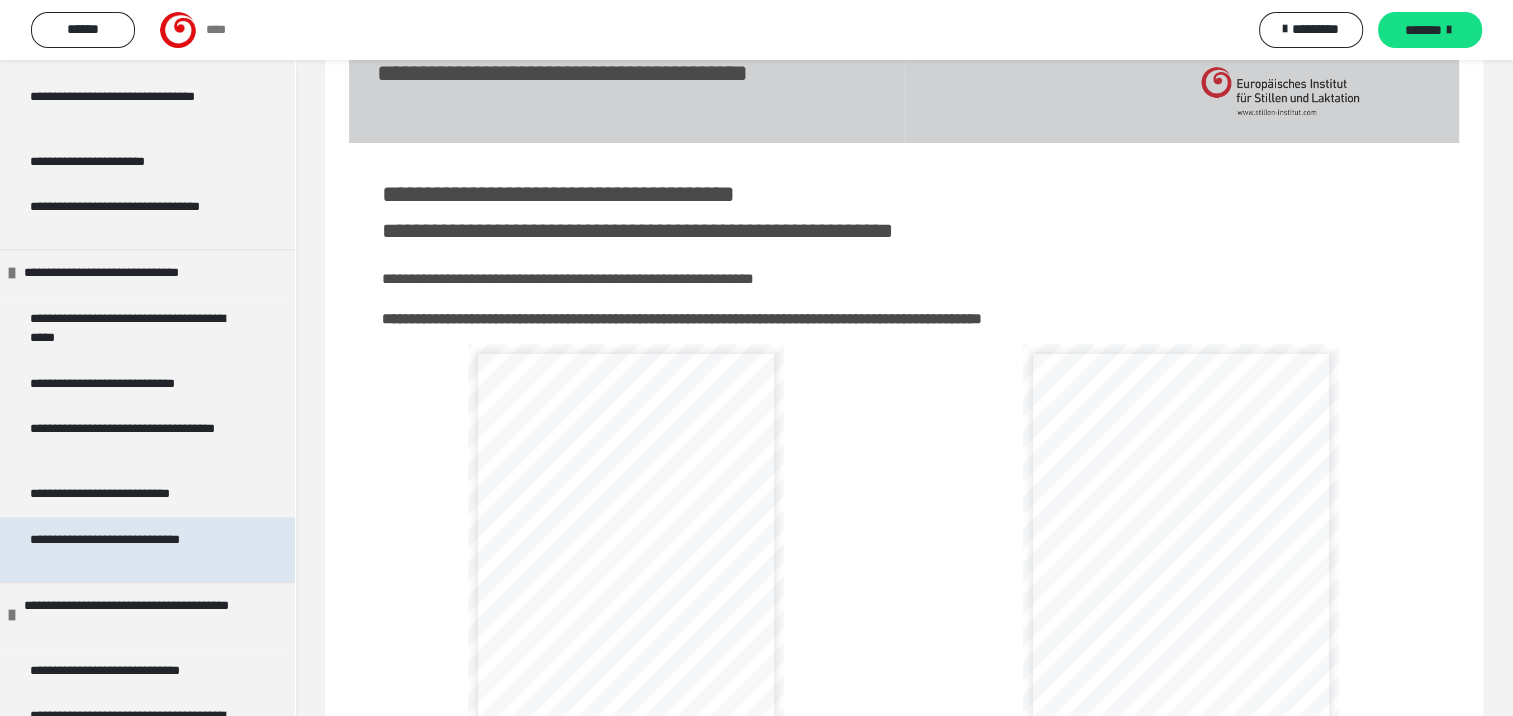 click on "**********" at bounding box center [132, 549] 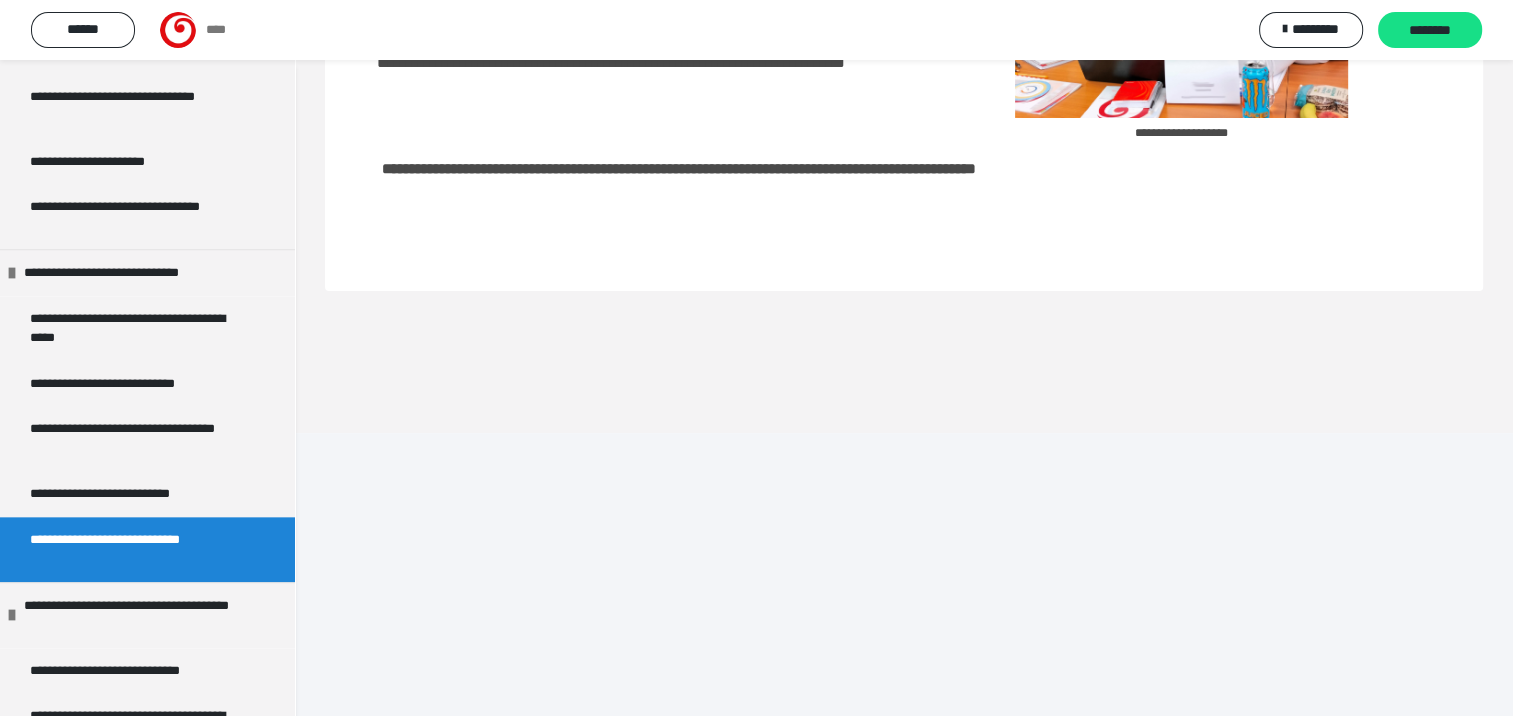 scroll, scrollTop: 60, scrollLeft: 0, axis: vertical 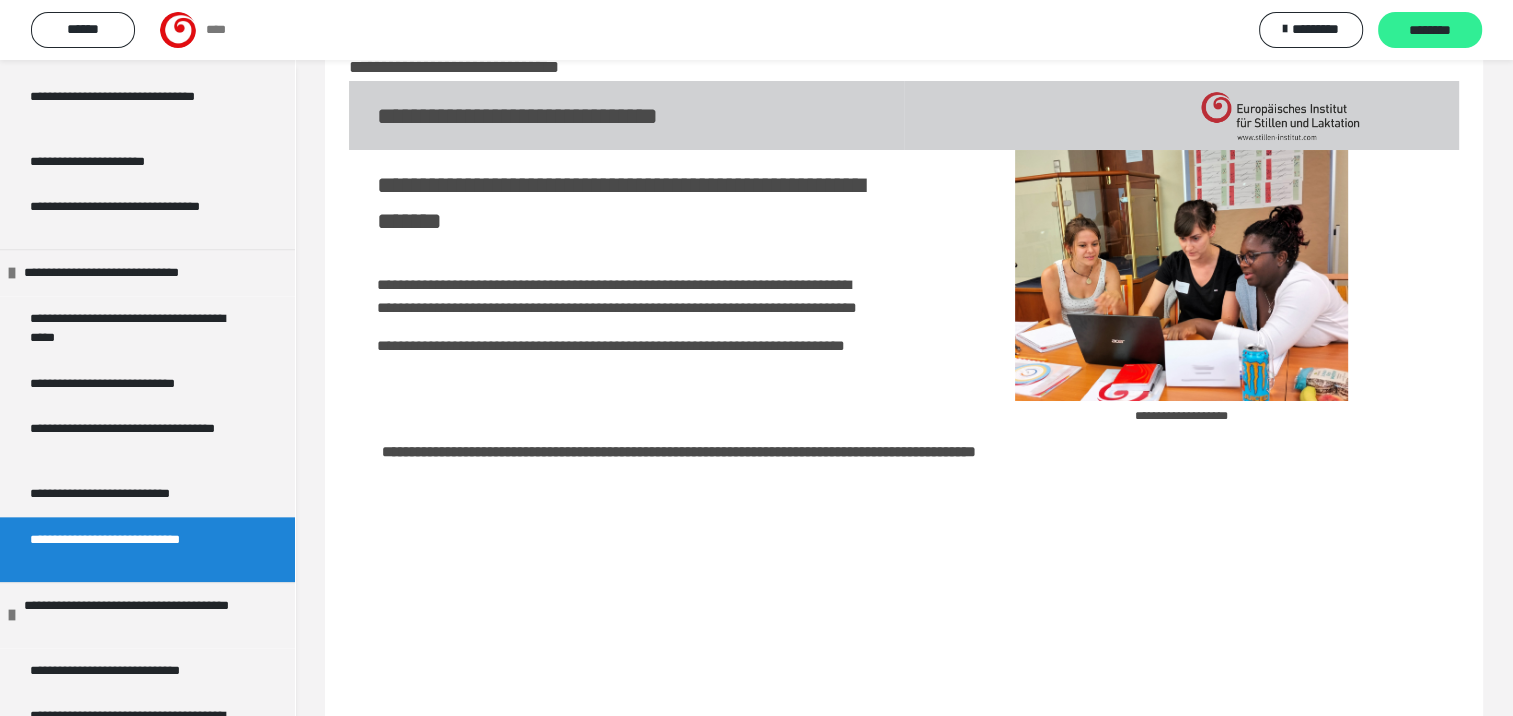 click on "********" at bounding box center (1430, 31) 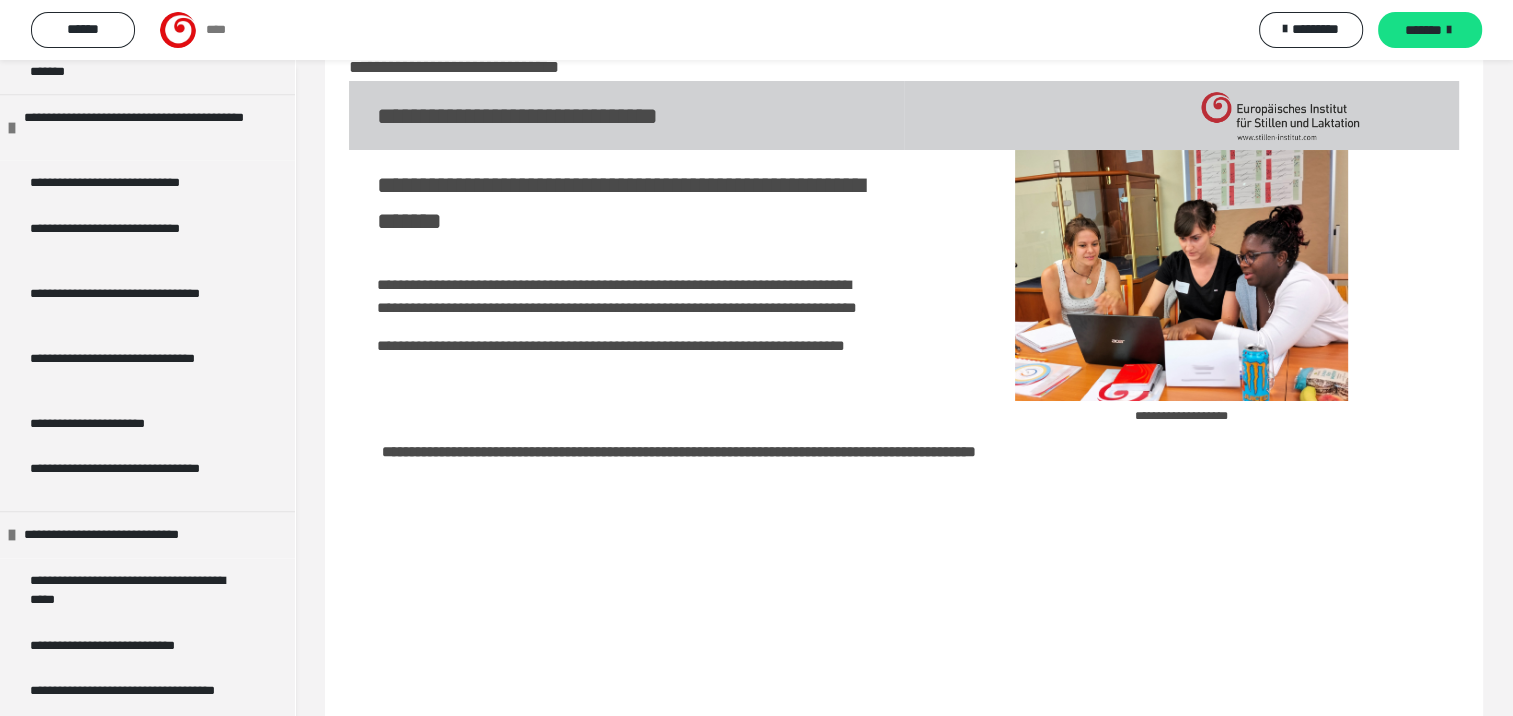 scroll, scrollTop: 1920, scrollLeft: 0, axis: vertical 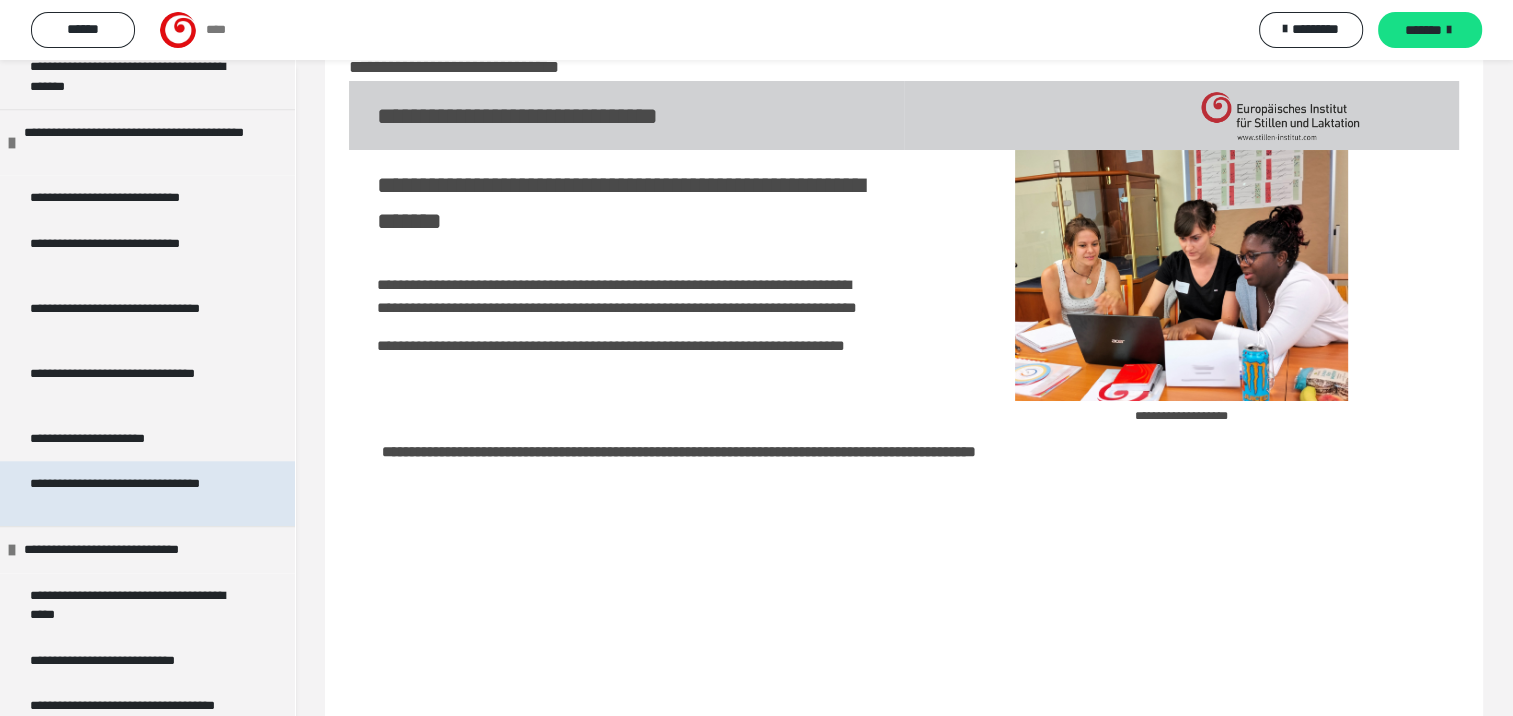 click on "**********" at bounding box center [132, 493] 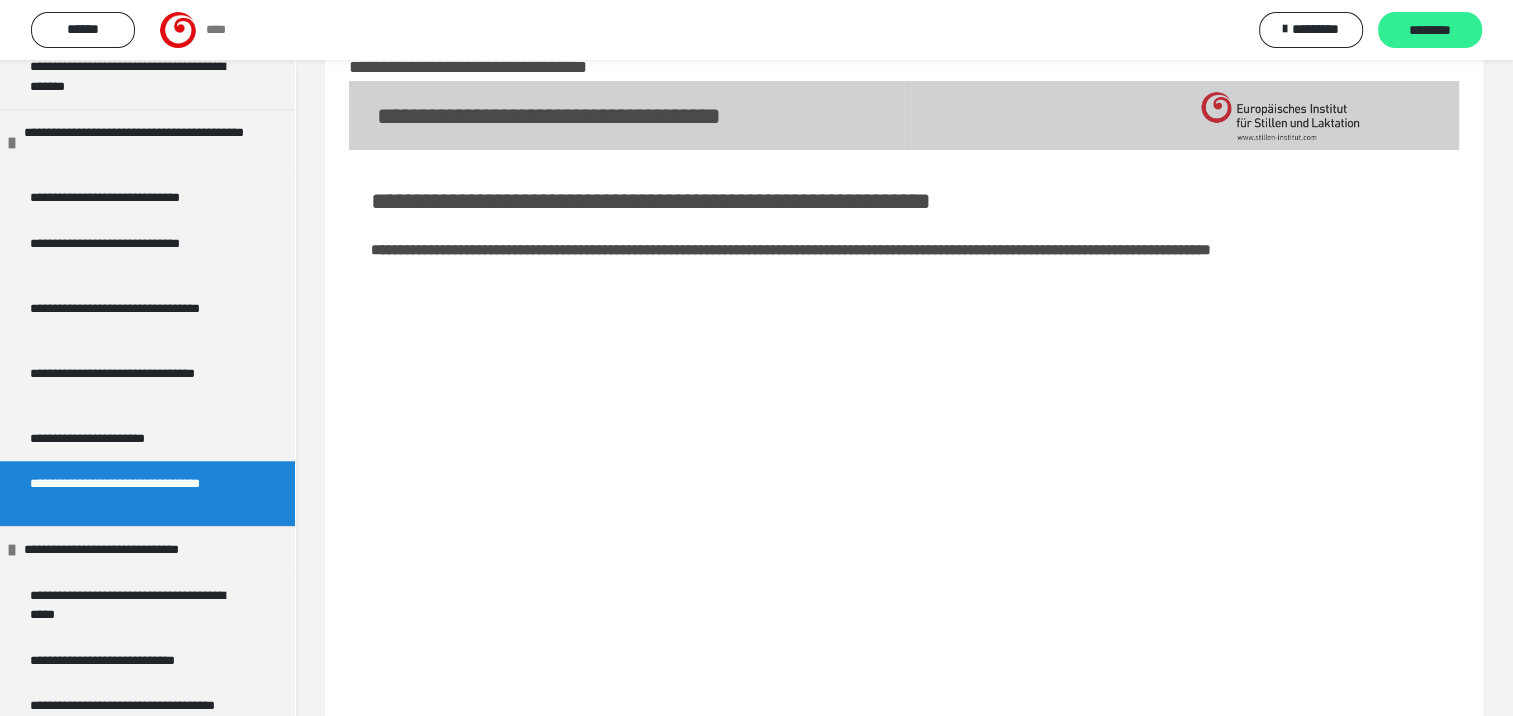 click on "********" at bounding box center (1430, 30) 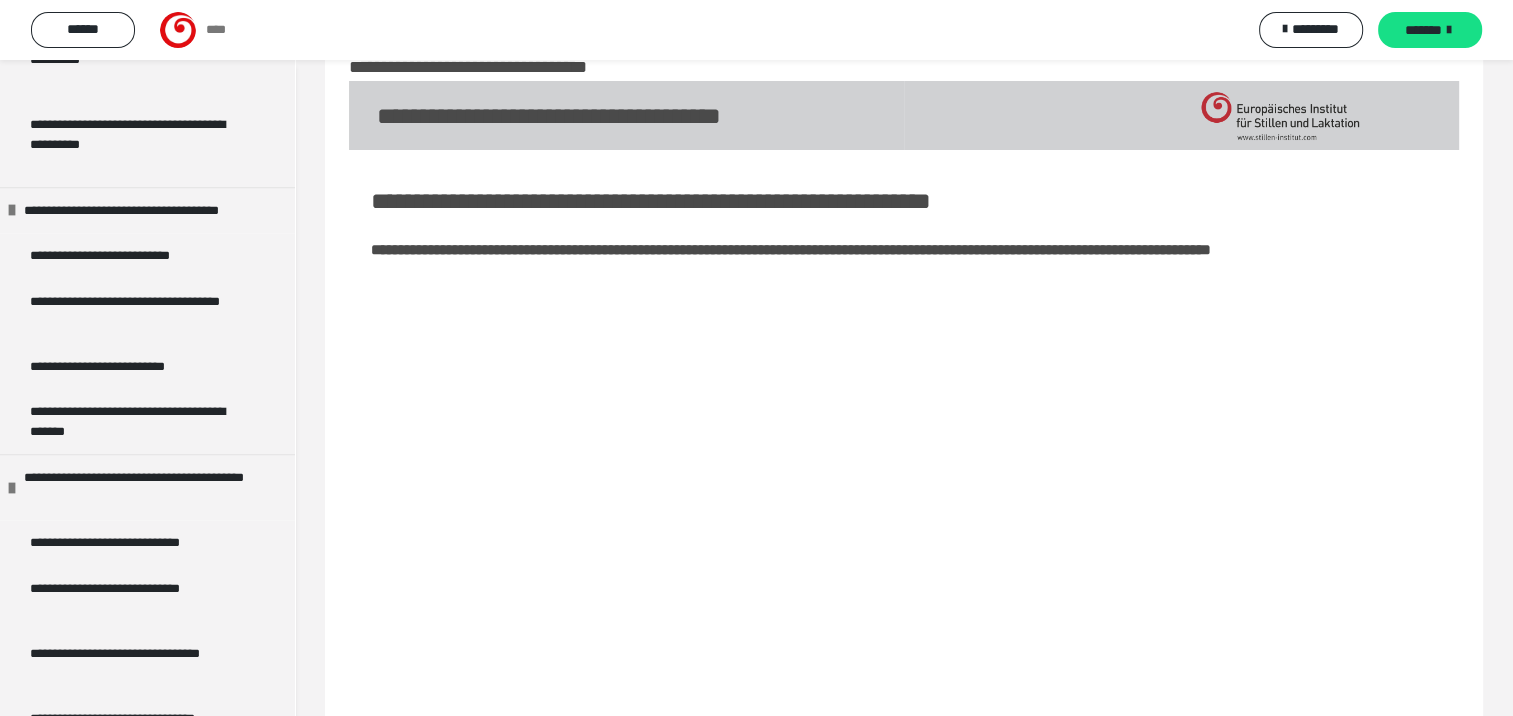 scroll, scrollTop: 1567, scrollLeft: 0, axis: vertical 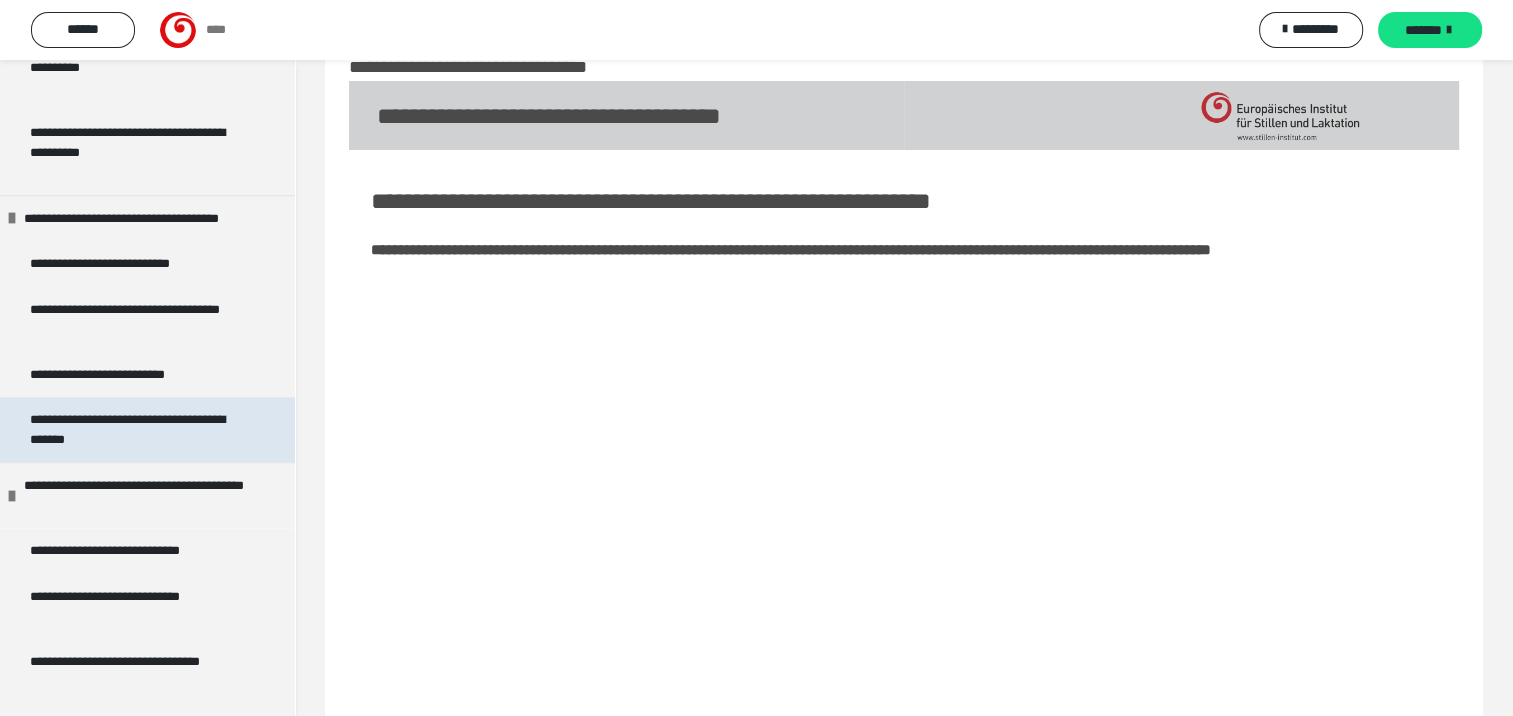 click on "**********" at bounding box center (132, 429) 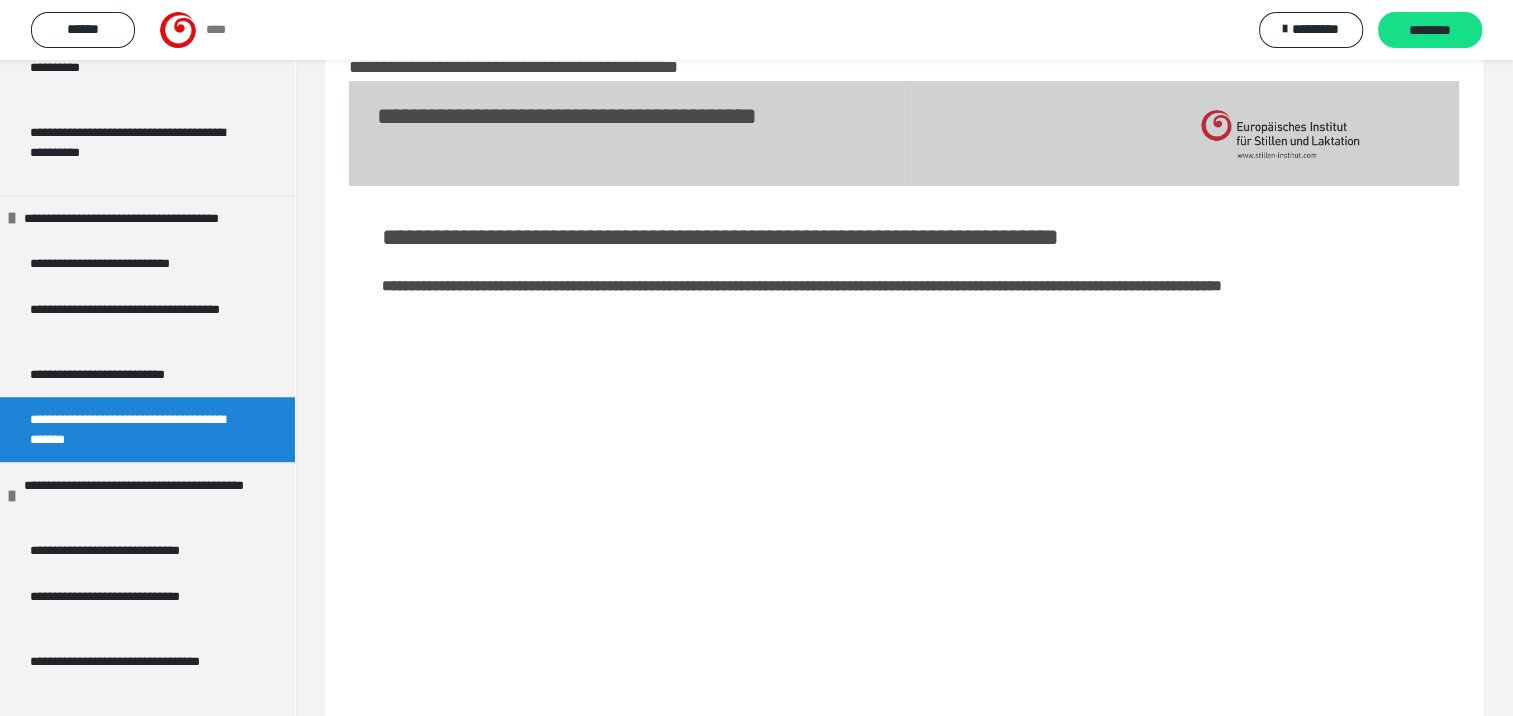 scroll, scrollTop: 60, scrollLeft: 0, axis: vertical 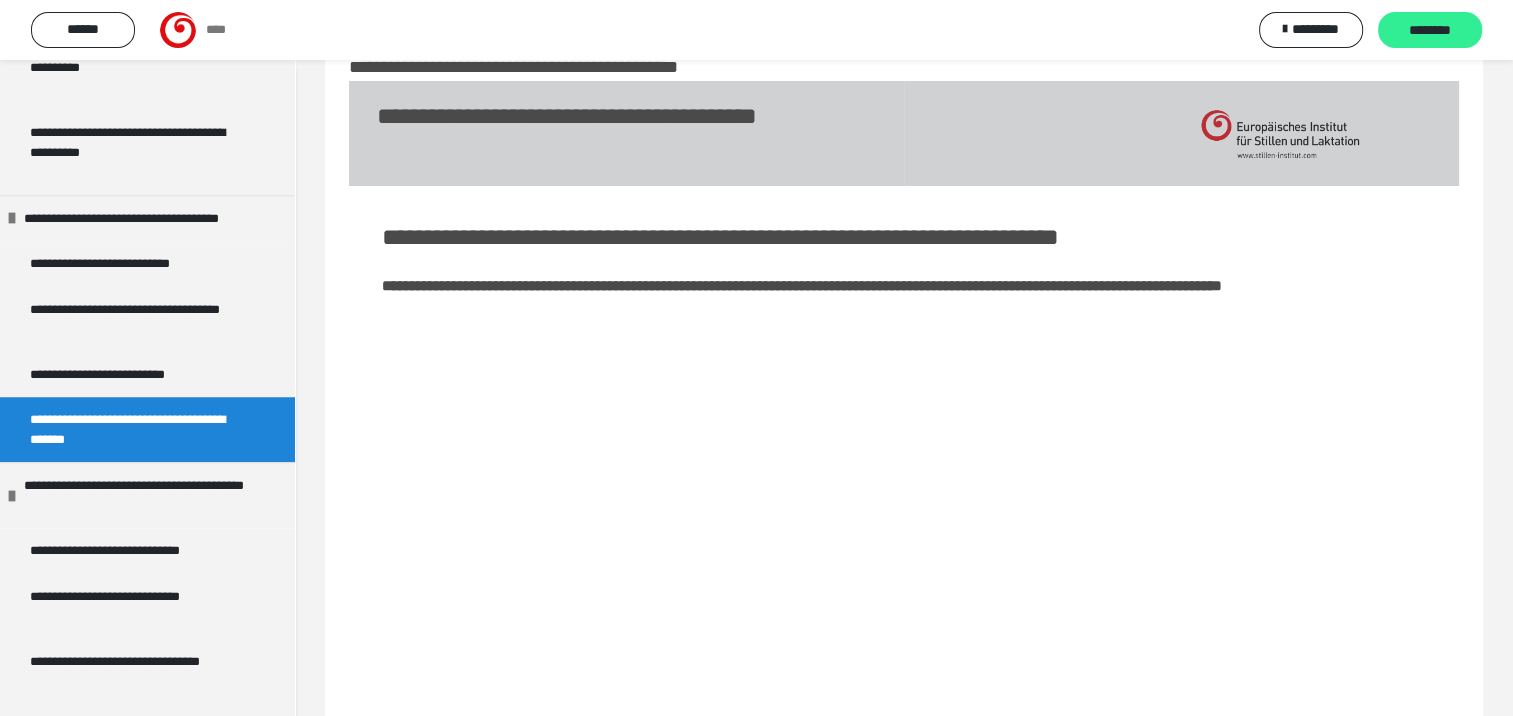 click on "********" at bounding box center [1430, 31] 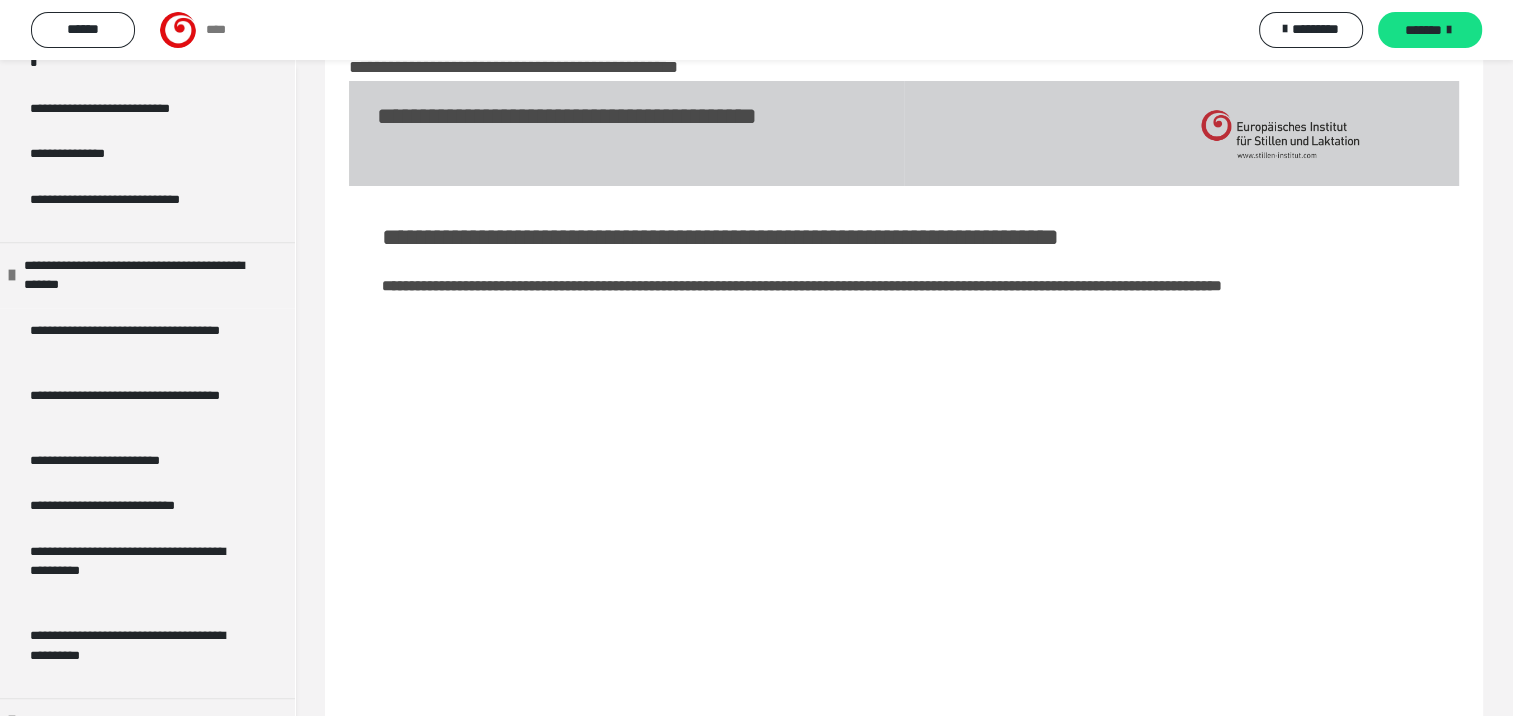 scroll, scrollTop: 1057, scrollLeft: 0, axis: vertical 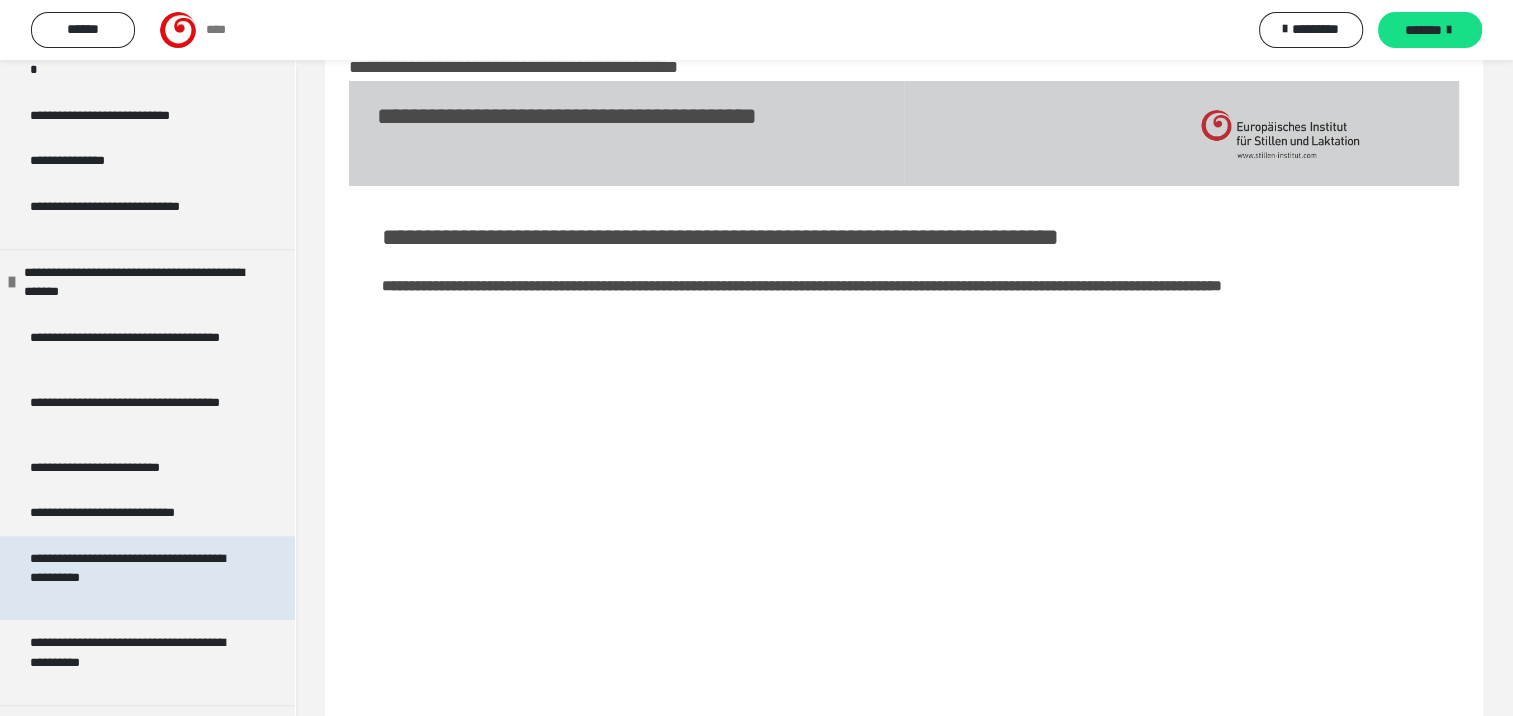 click on "**********" at bounding box center [132, 578] 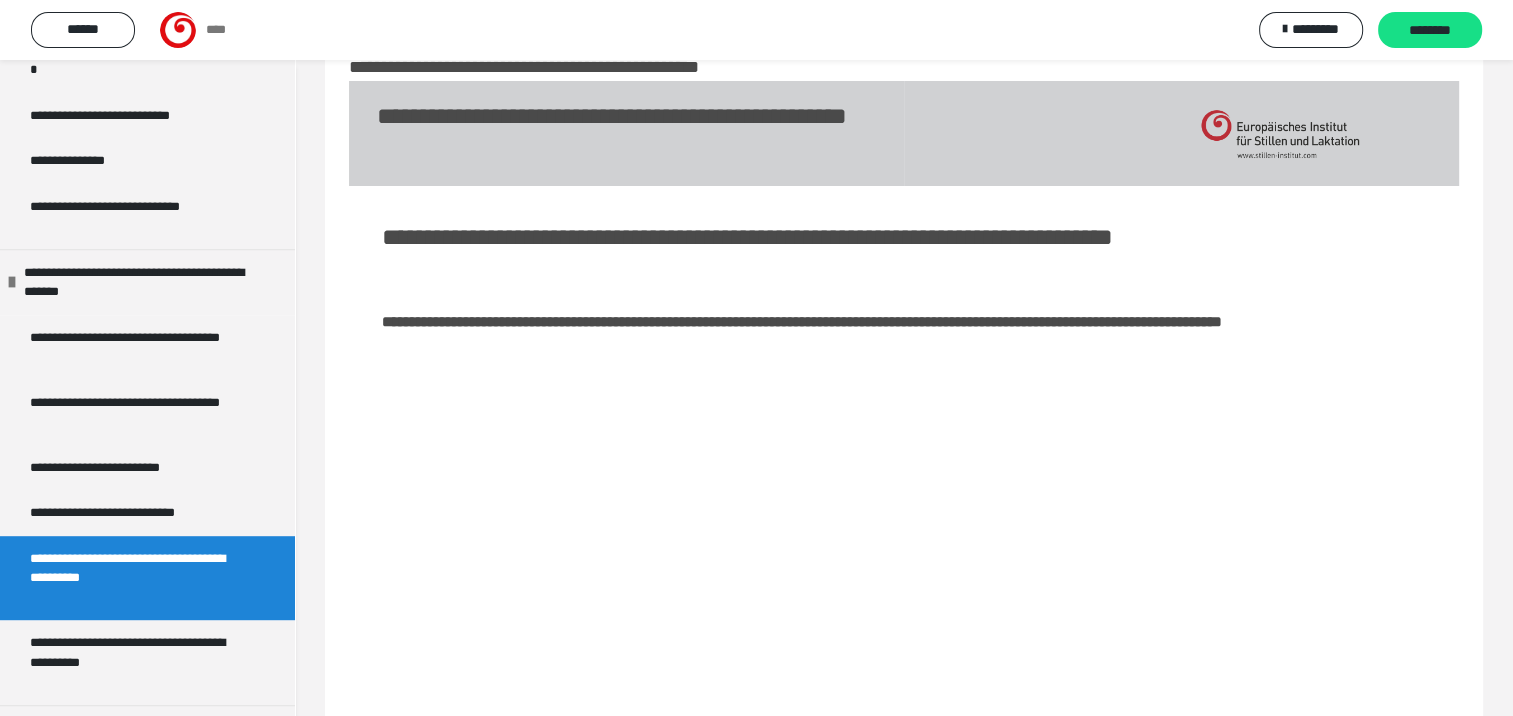 scroll, scrollTop: 116, scrollLeft: 0, axis: vertical 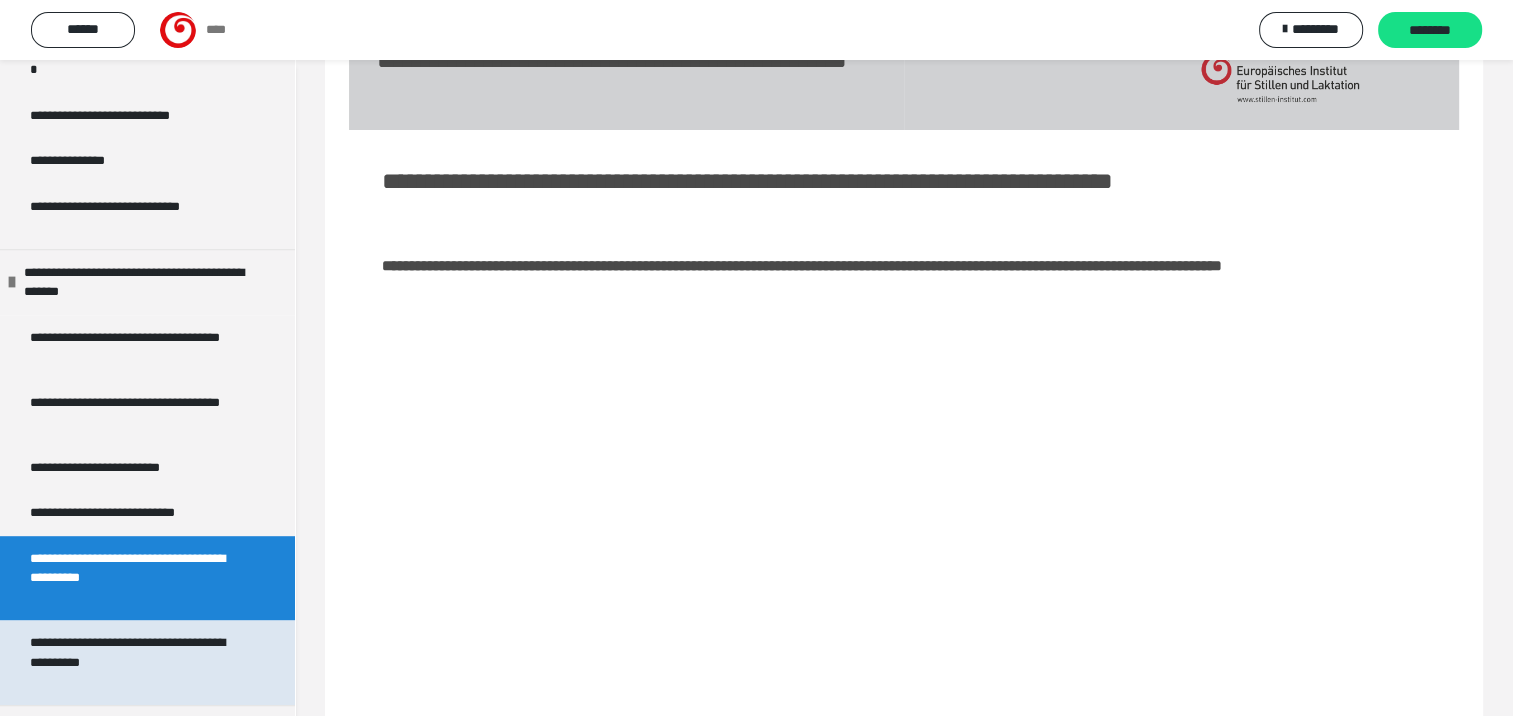 click on "**********" at bounding box center [132, 662] 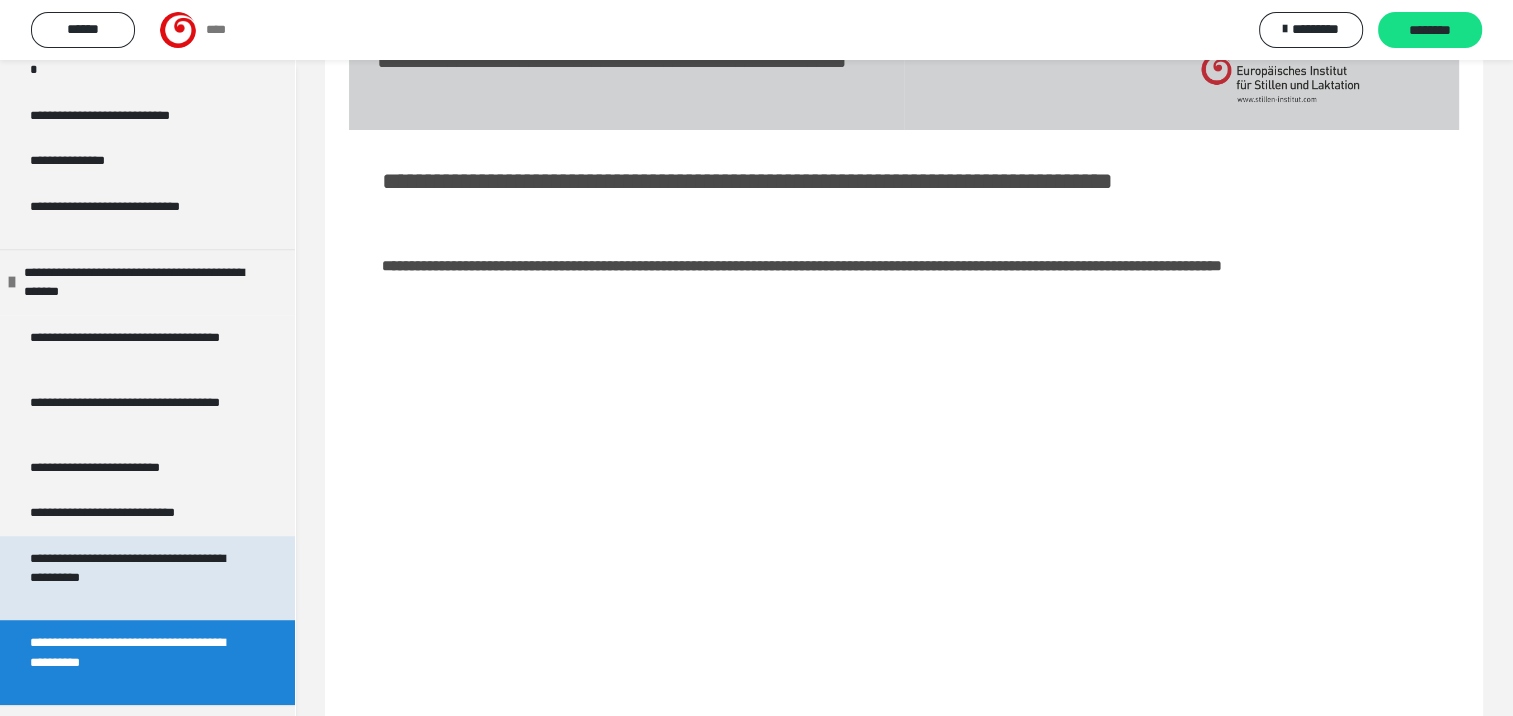 click on "**********" at bounding box center (132, 578) 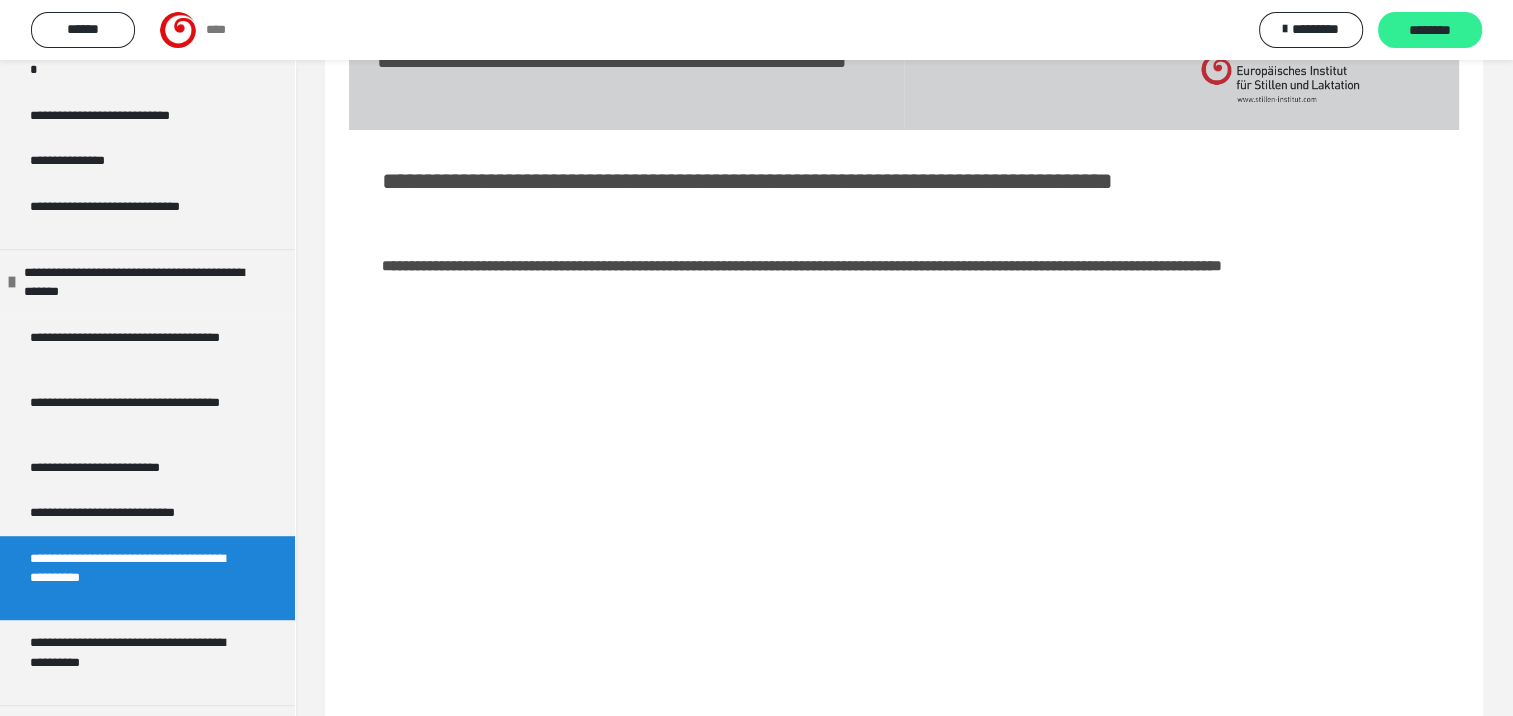click on "********" at bounding box center [1430, 31] 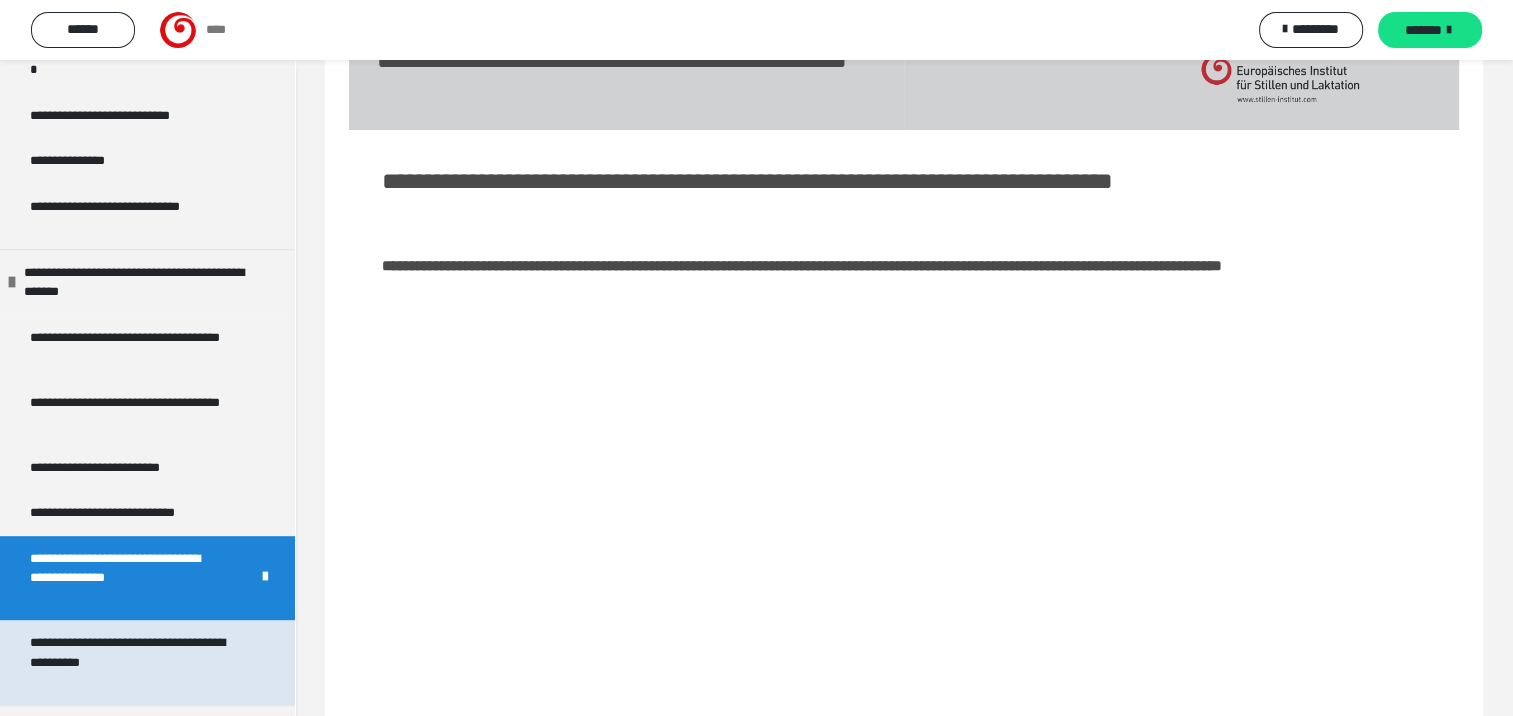 click on "**********" at bounding box center [132, 662] 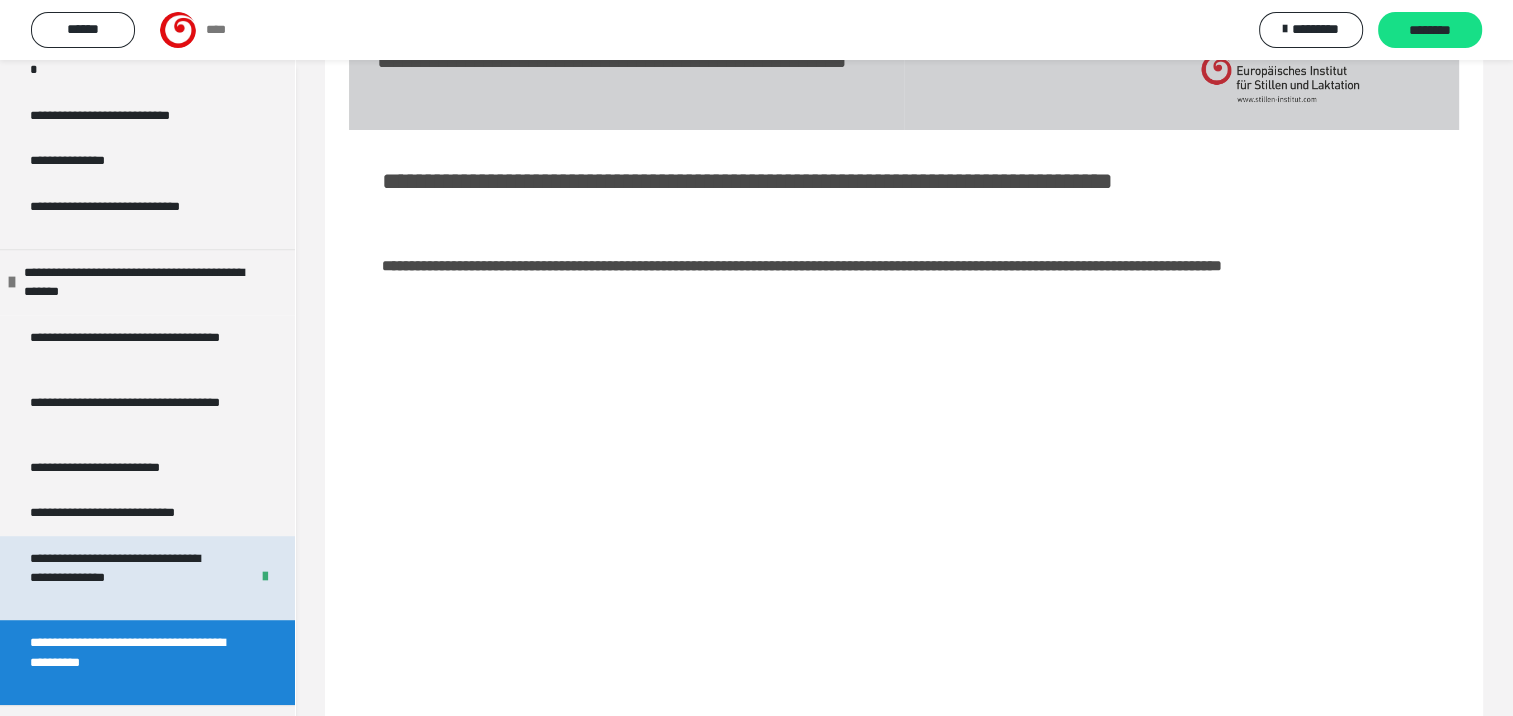 click on "**********" at bounding box center [124, 578] 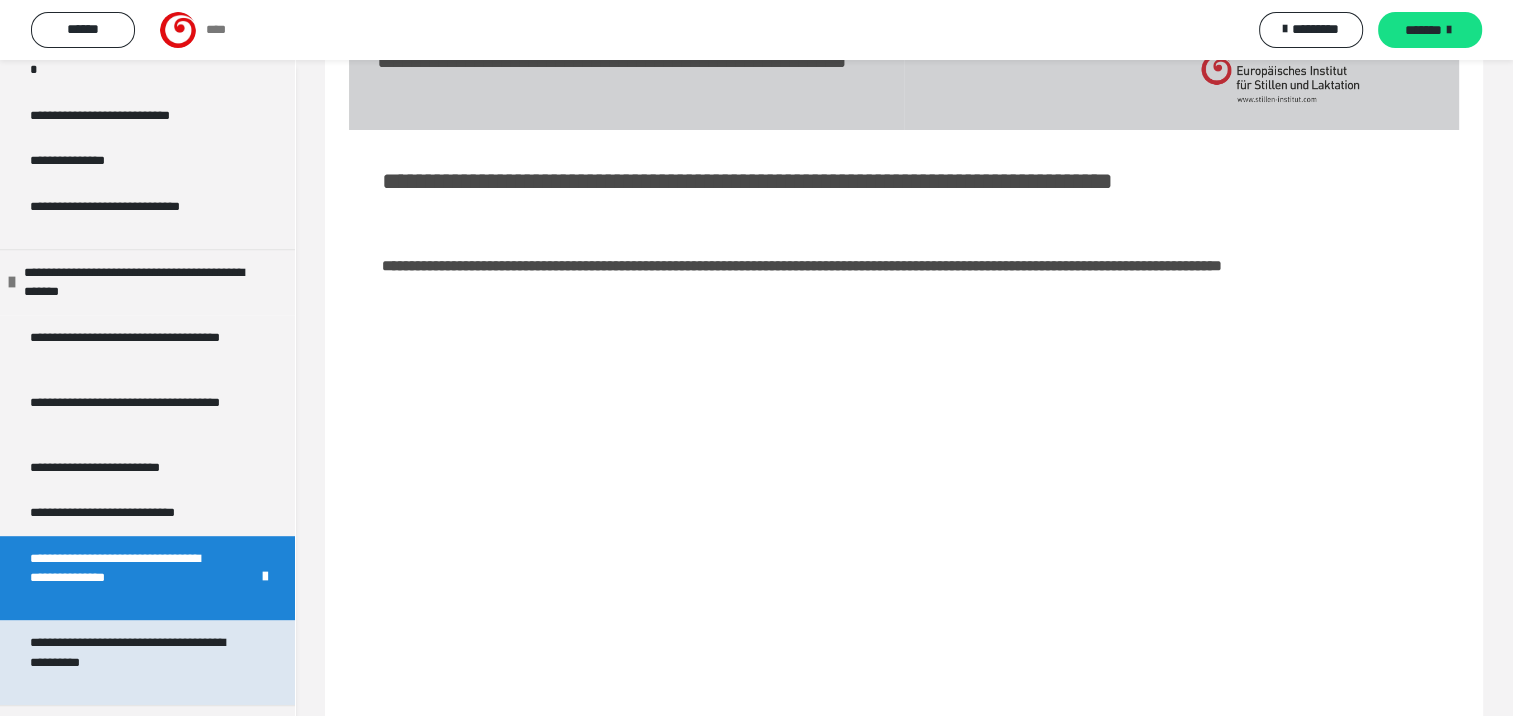 click on "**********" at bounding box center (132, 662) 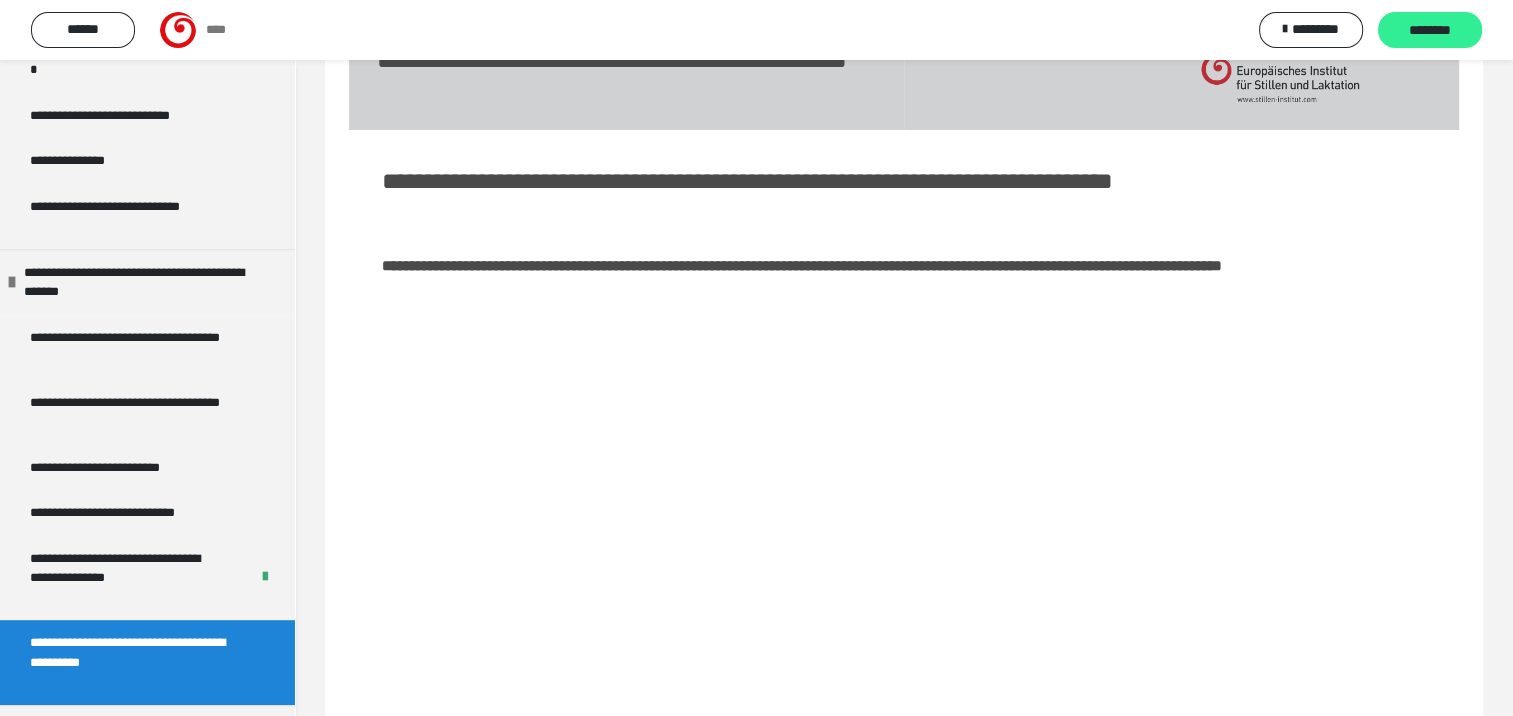 click on "********" at bounding box center [1430, 31] 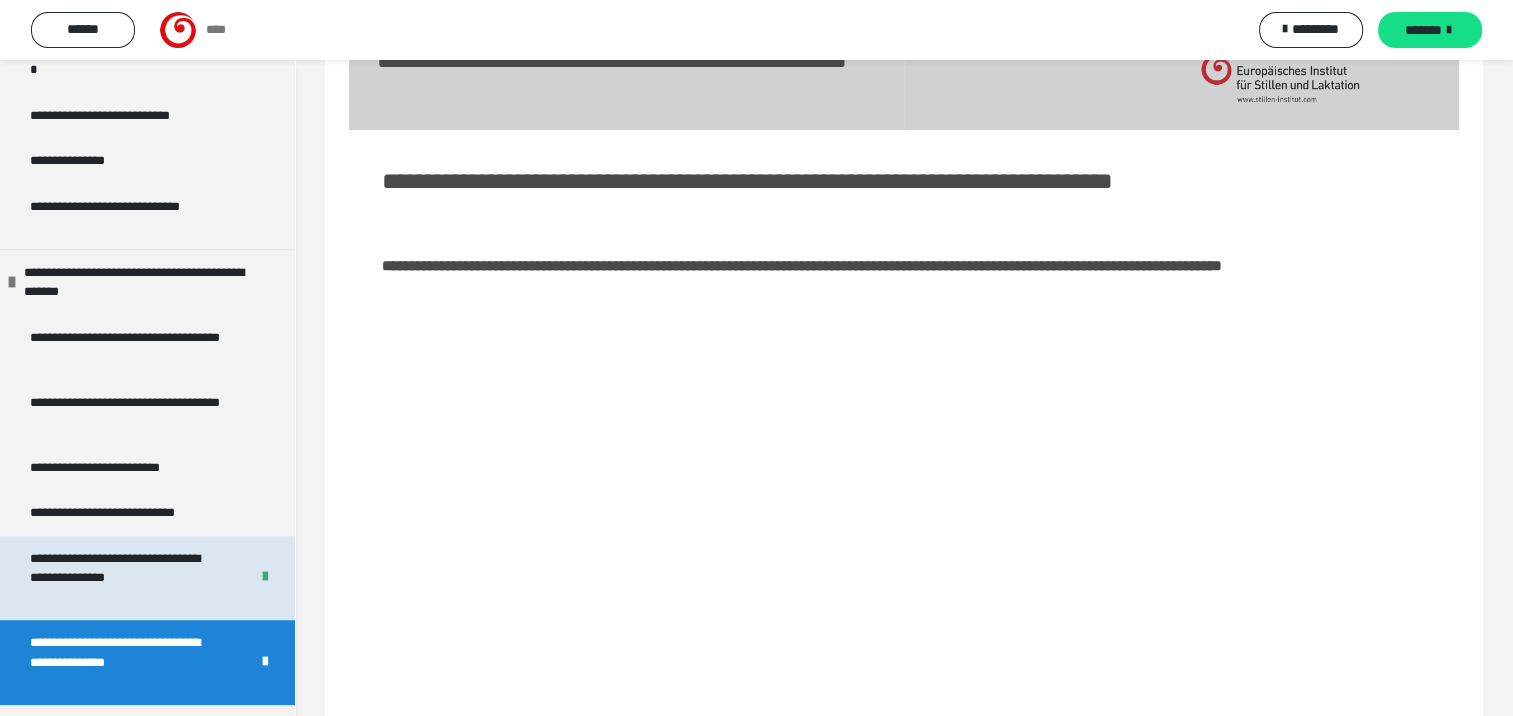 click on "**********" at bounding box center [124, 578] 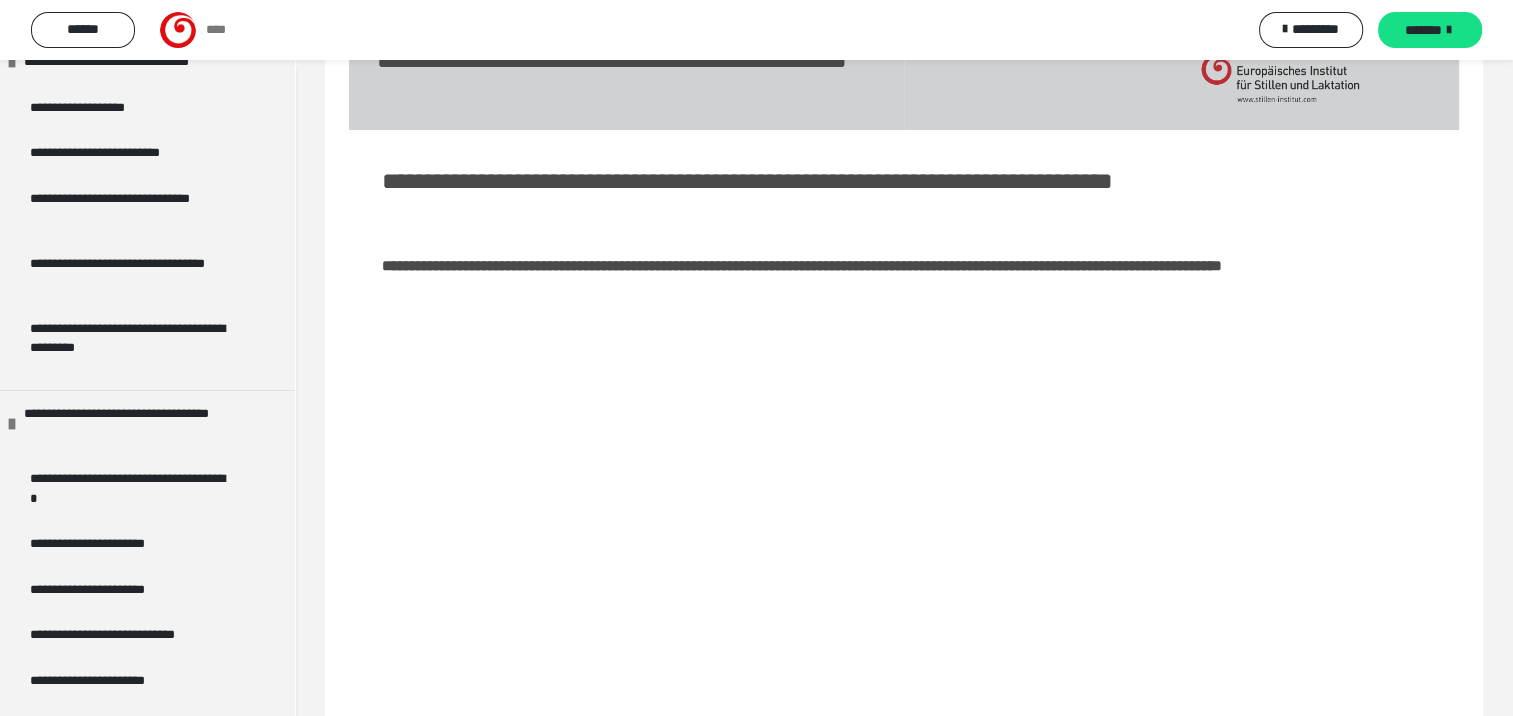 scroll, scrollTop: 224, scrollLeft: 0, axis: vertical 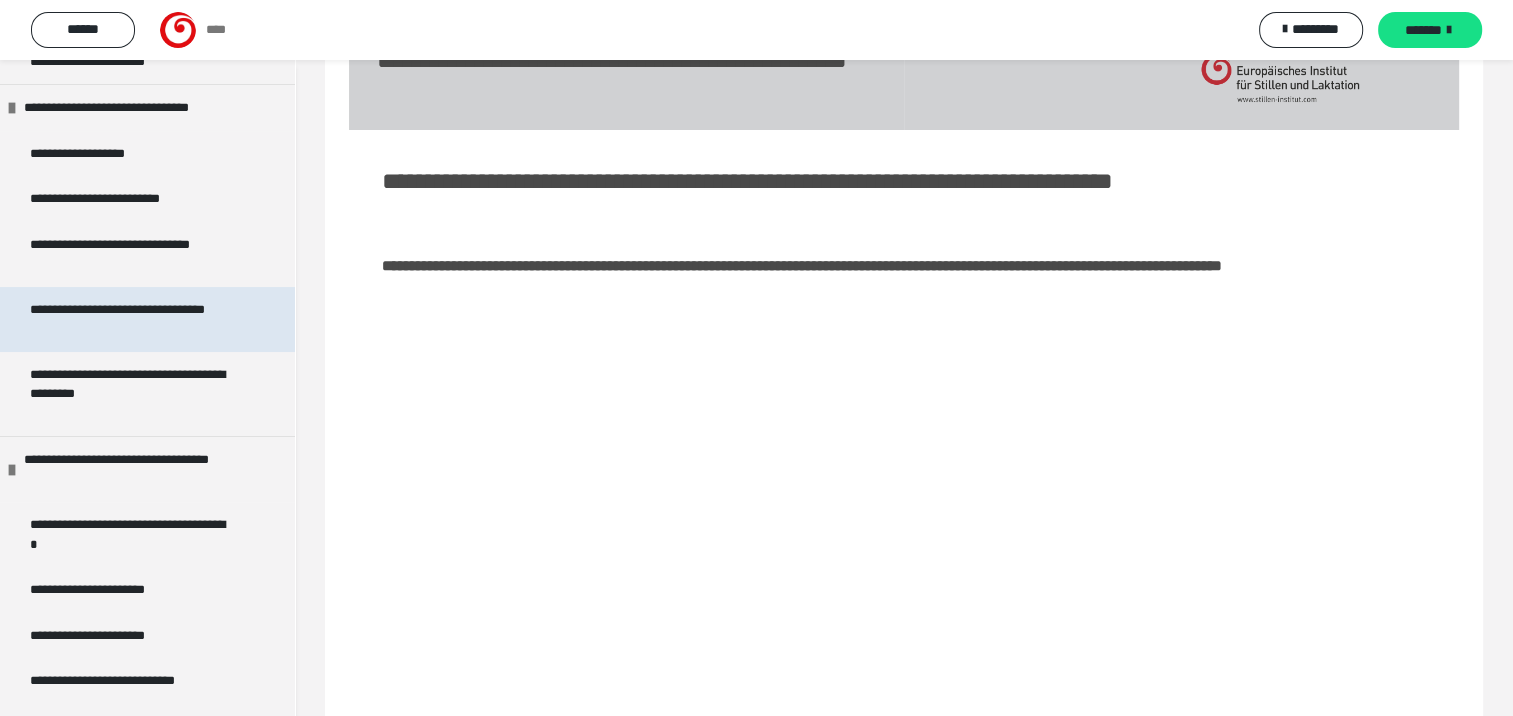 click on "**********" at bounding box center (132, 319) 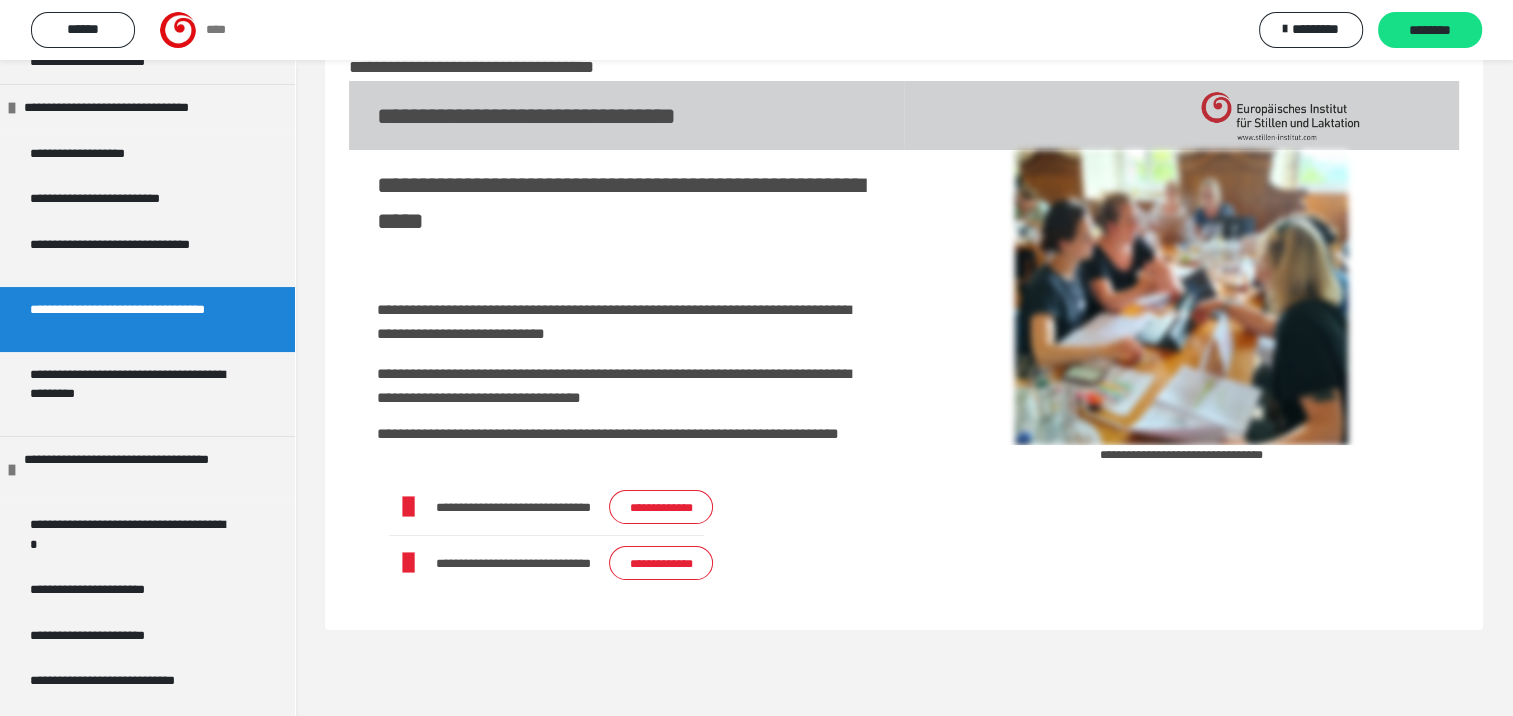 scroll, scrollTop: 60, scrollLeft: 0, axis: vertical 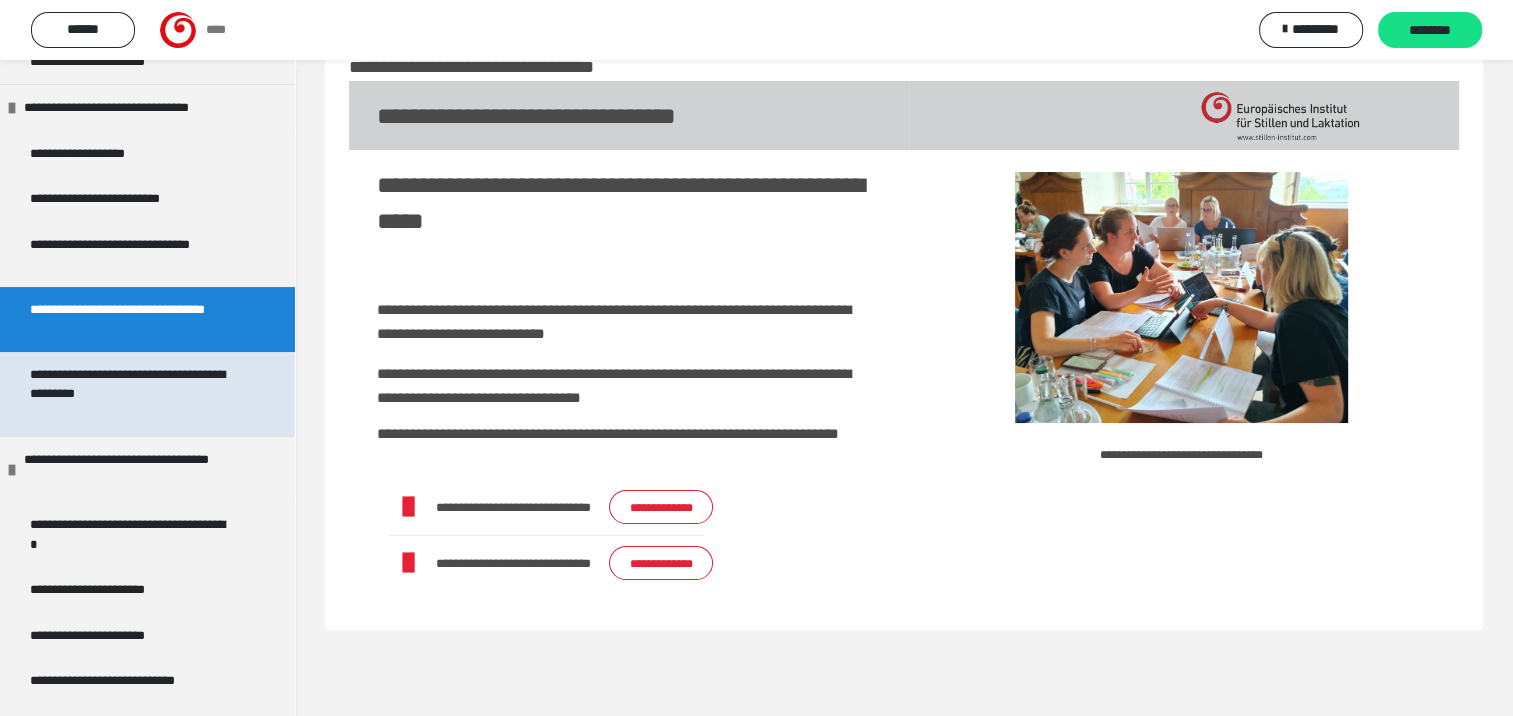 click on "**********" at bounding box center [132, 394] 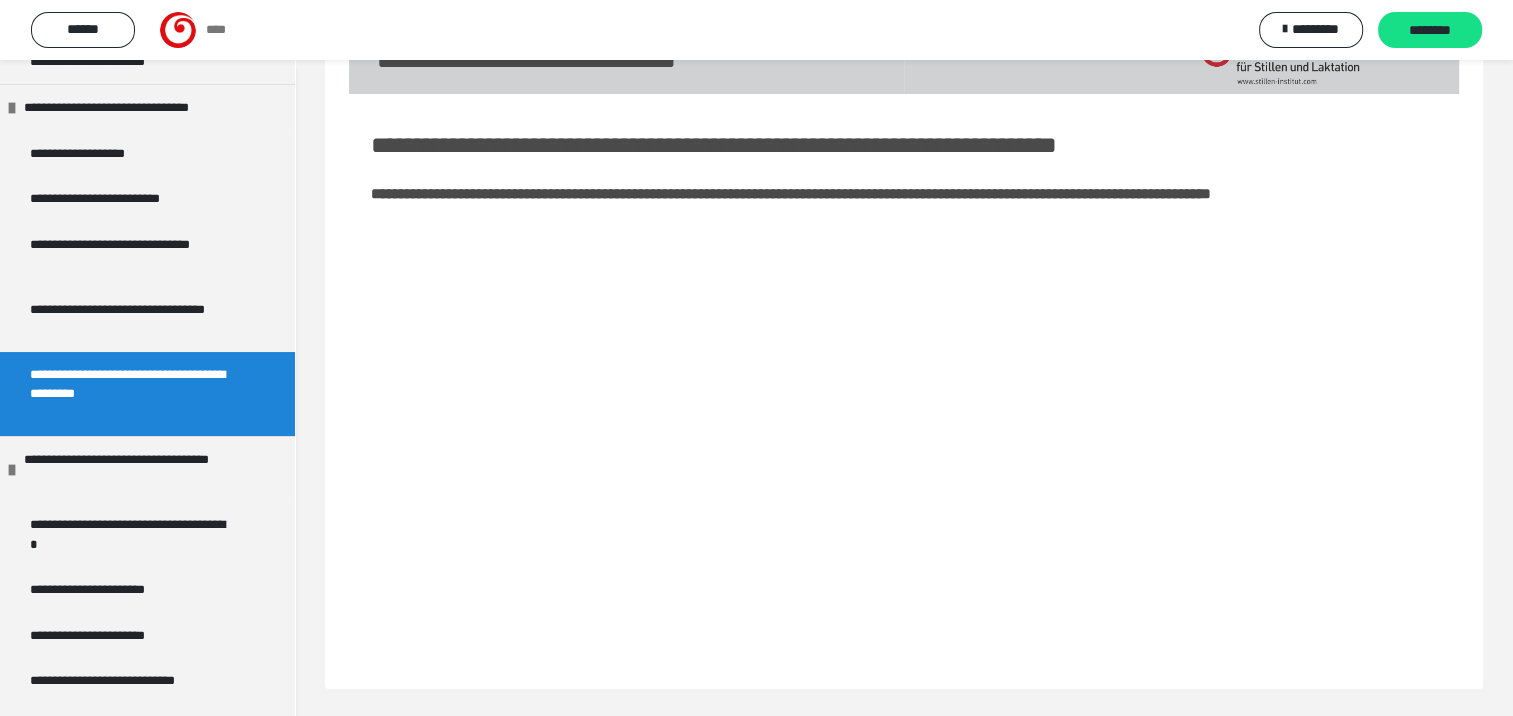 scroll, scrollTop: 60, scrollLeft: 0, axis: vertical 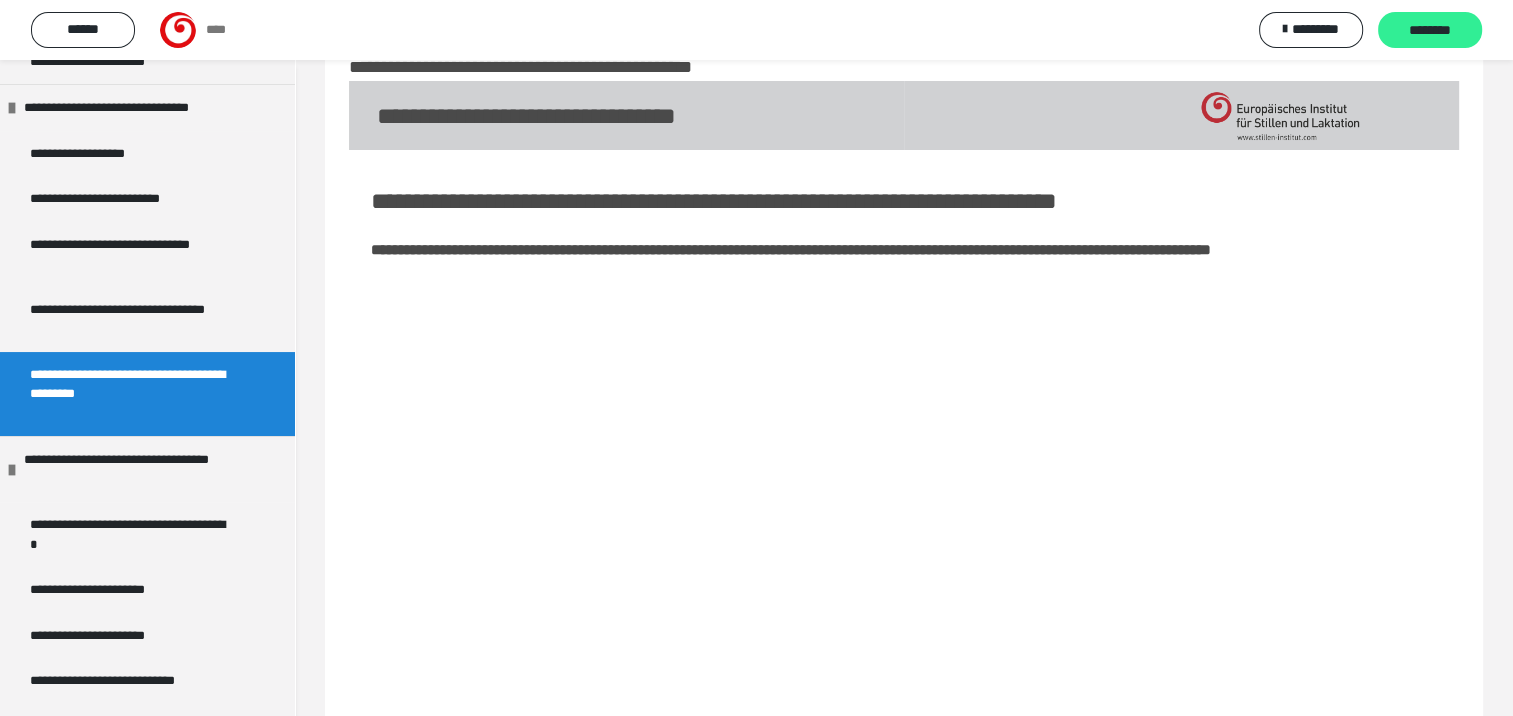 click on "********" at bounding box center (1430, 30) 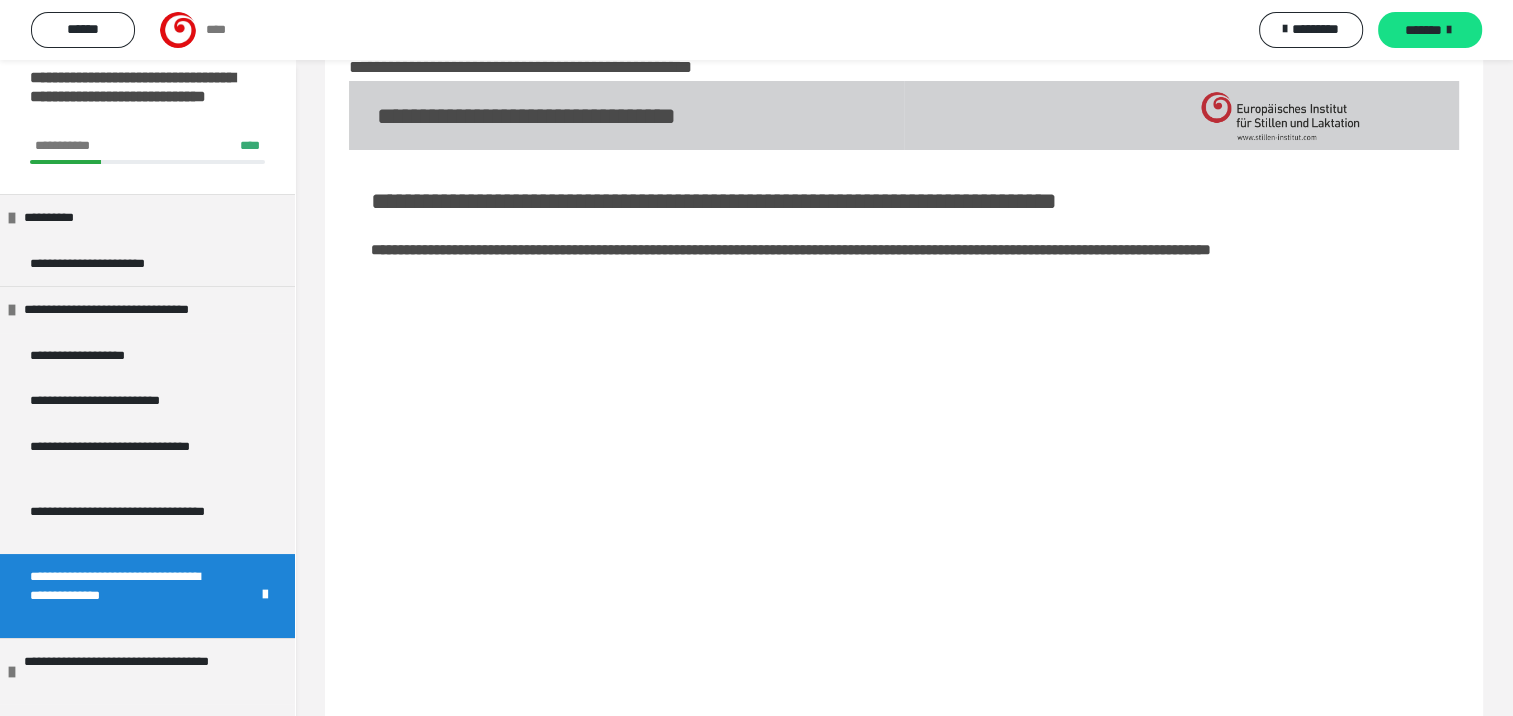 scroll, scrollTop: 0, scrollLeft: 0, axis: both 